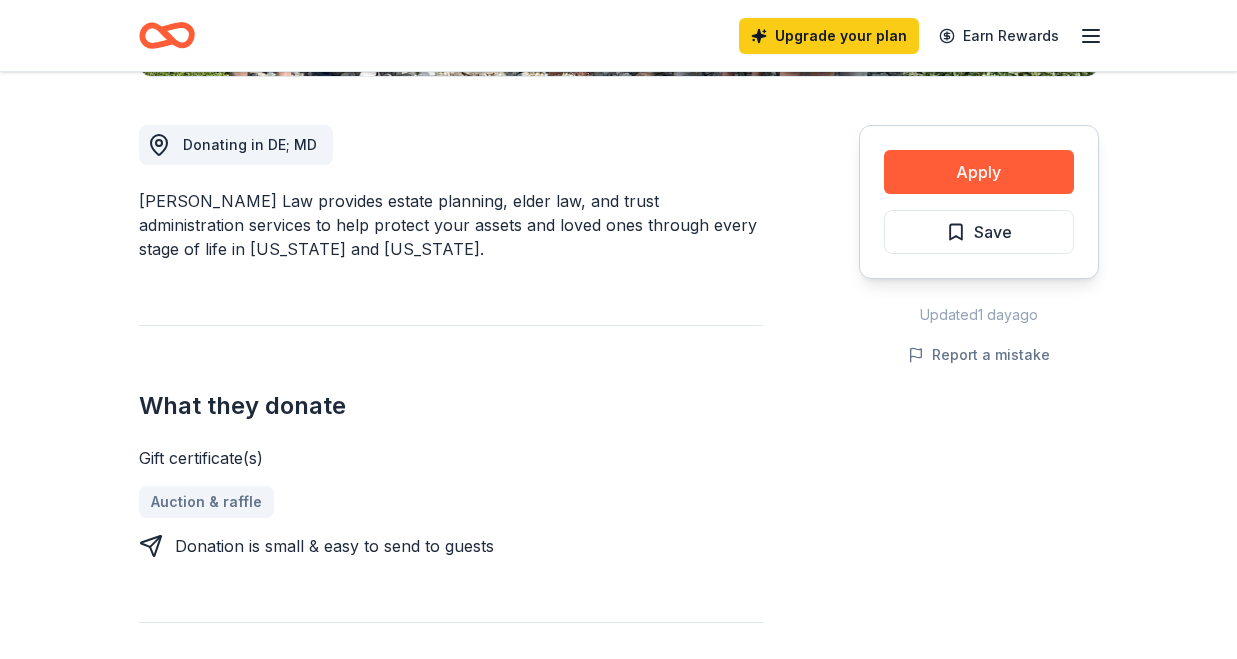 scroll, scrollTop: 535, scrollLeft: 0, axis: vertical 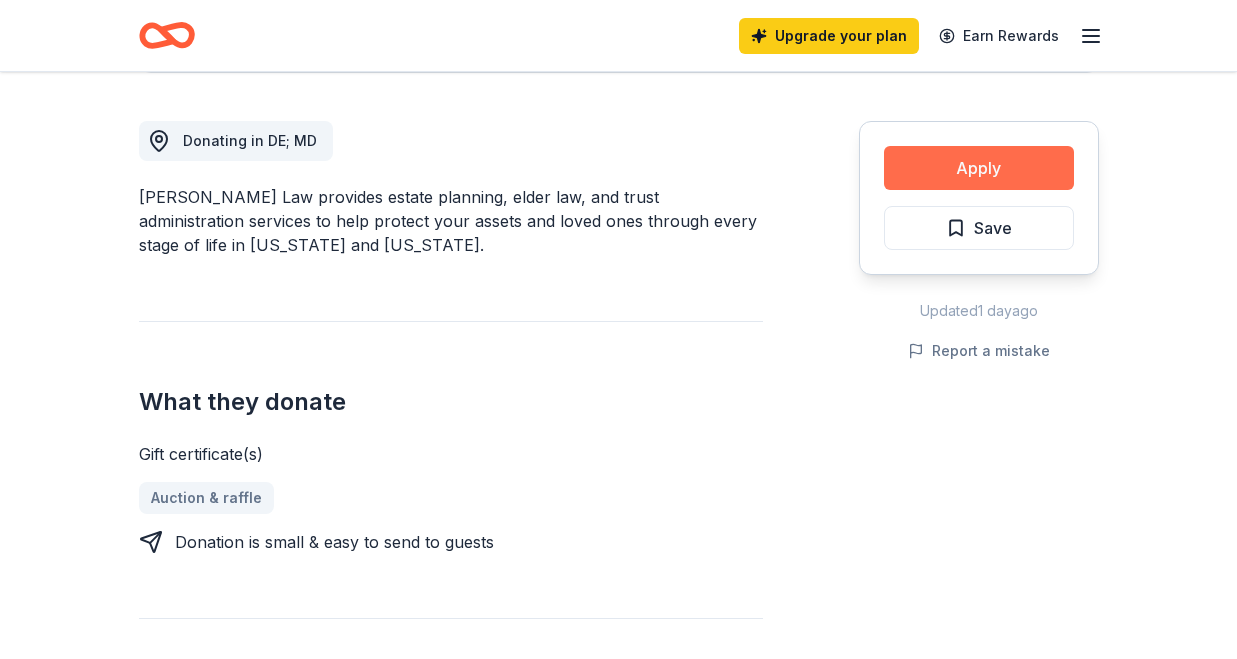 click on "Apply" at bounding box center [979, 168] 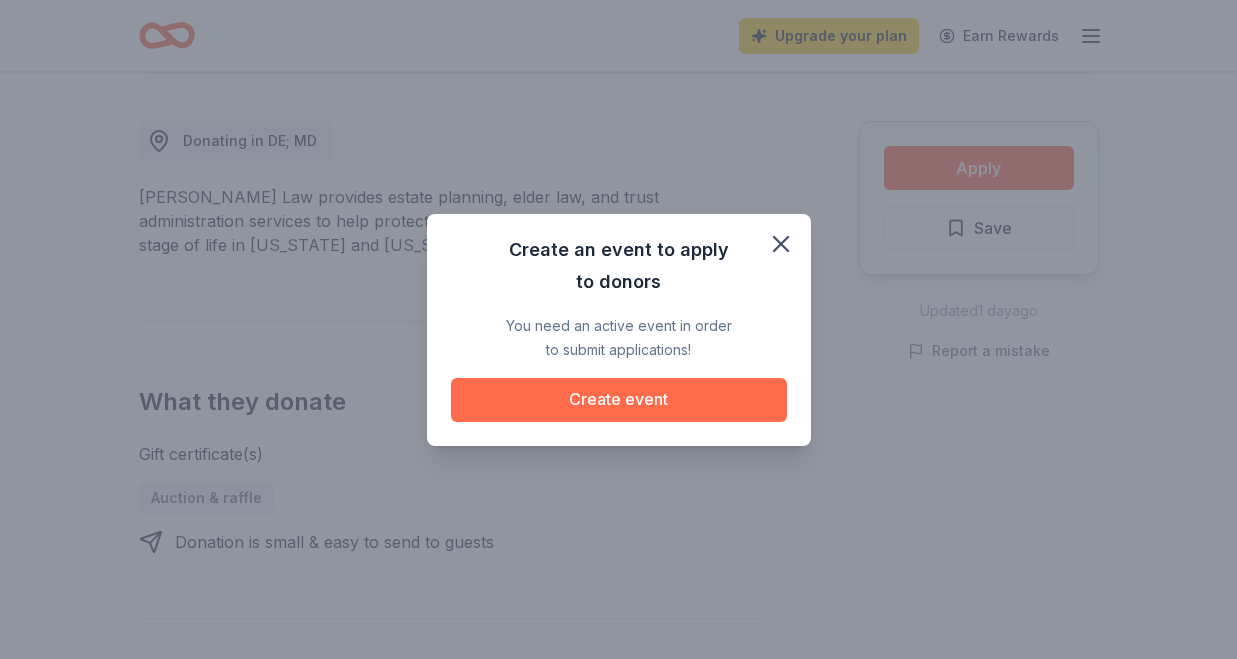 click on "Create event" at bounding box center (619, 400) 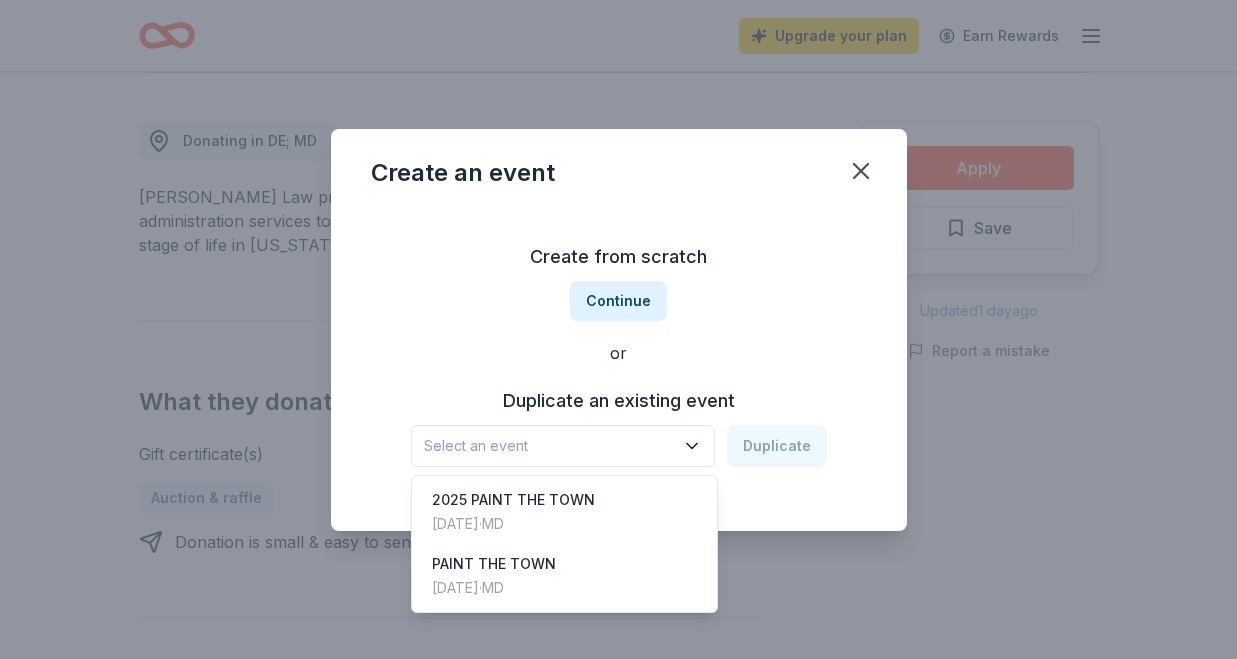 click 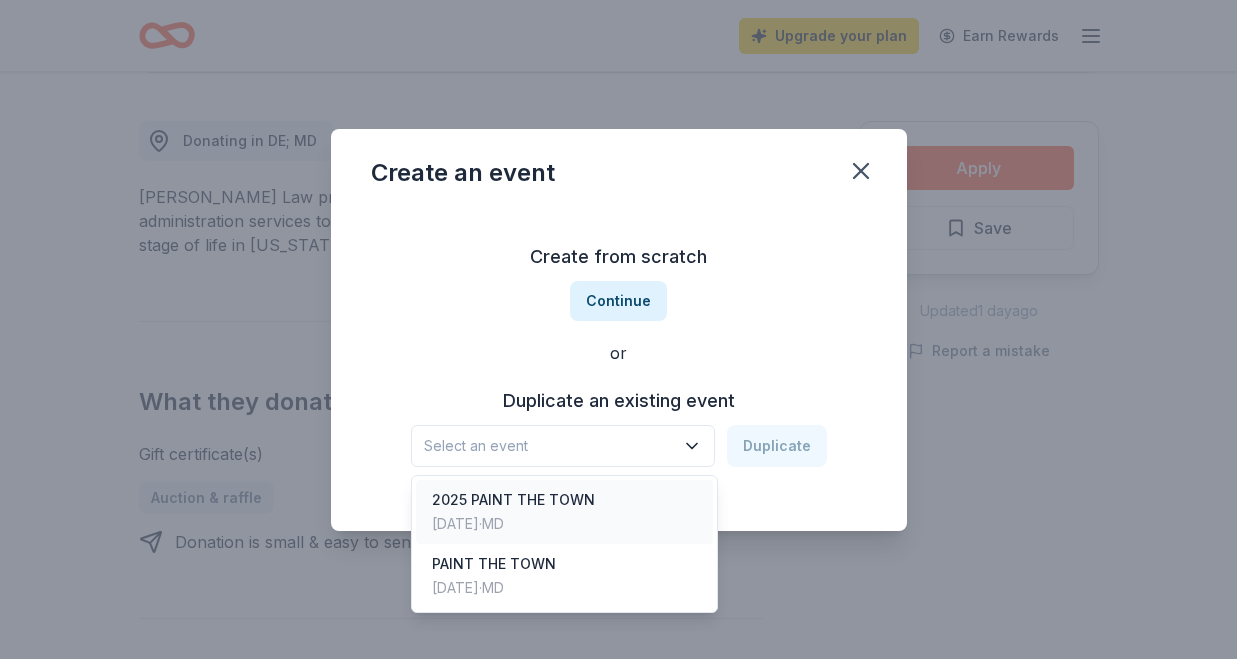 click on "2025 PAINT THE TOWN" at bounding box center [513, 500] 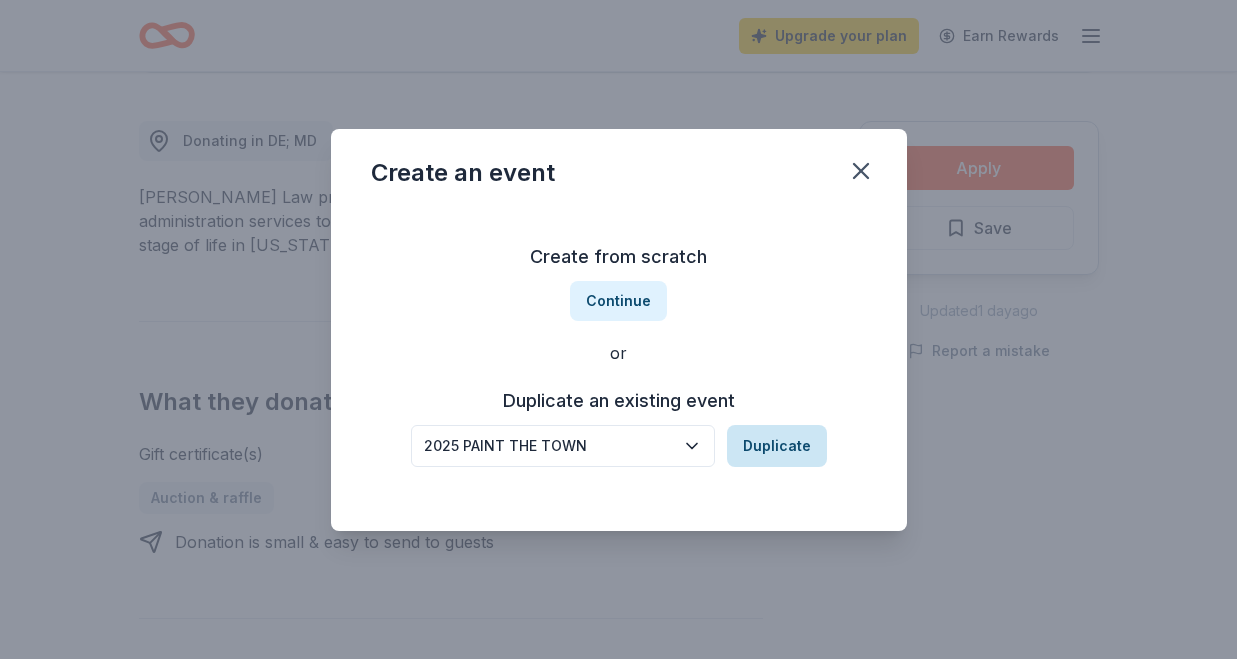 click on "Duplicate" at bounding box center (777, 446) 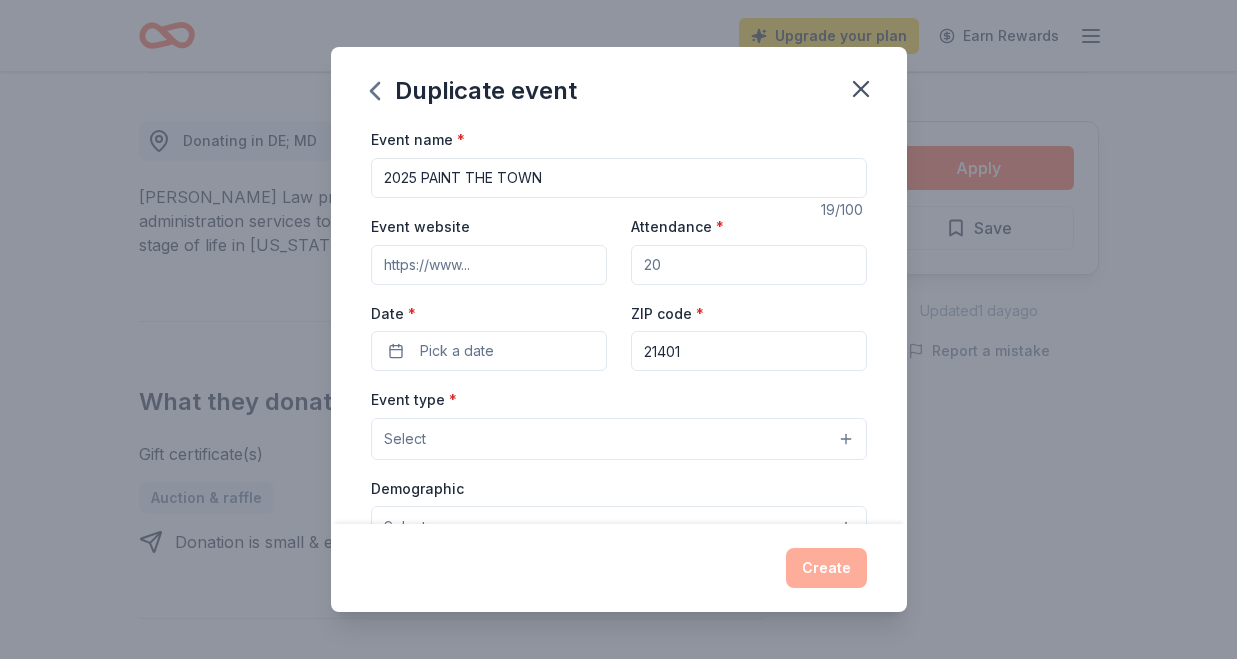 click on "2025 PAINT THE TOWN" at bounding box center (619, 178) 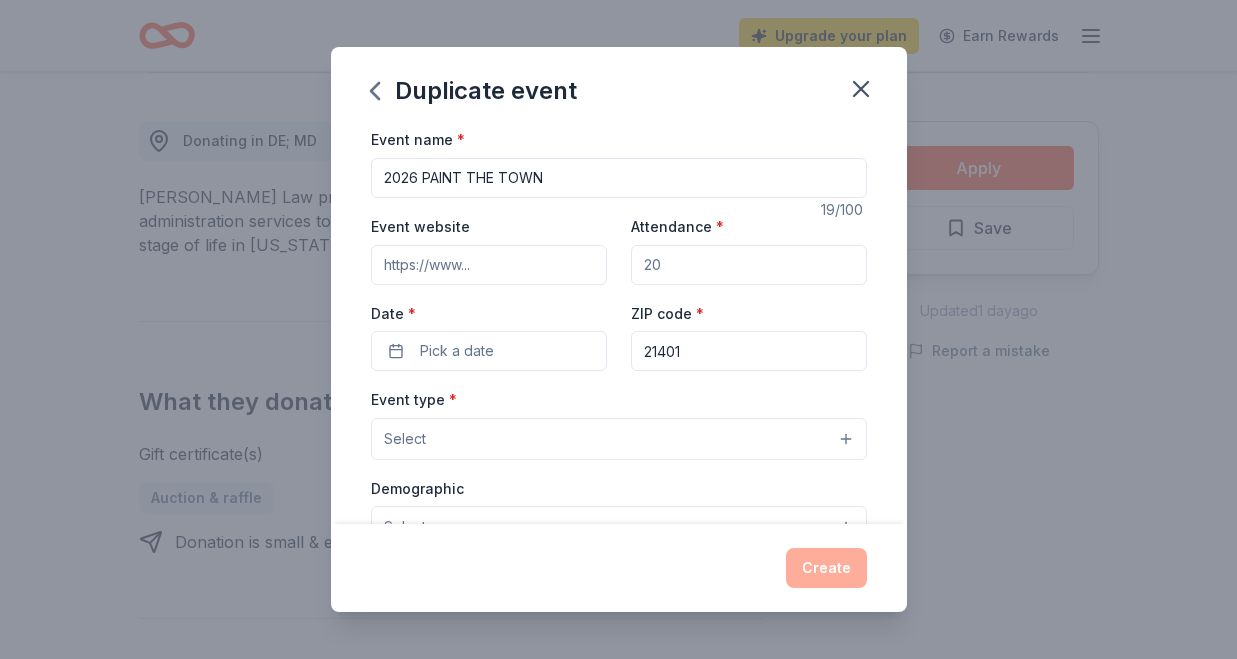 type on "2026 PAINT THE TOWN" 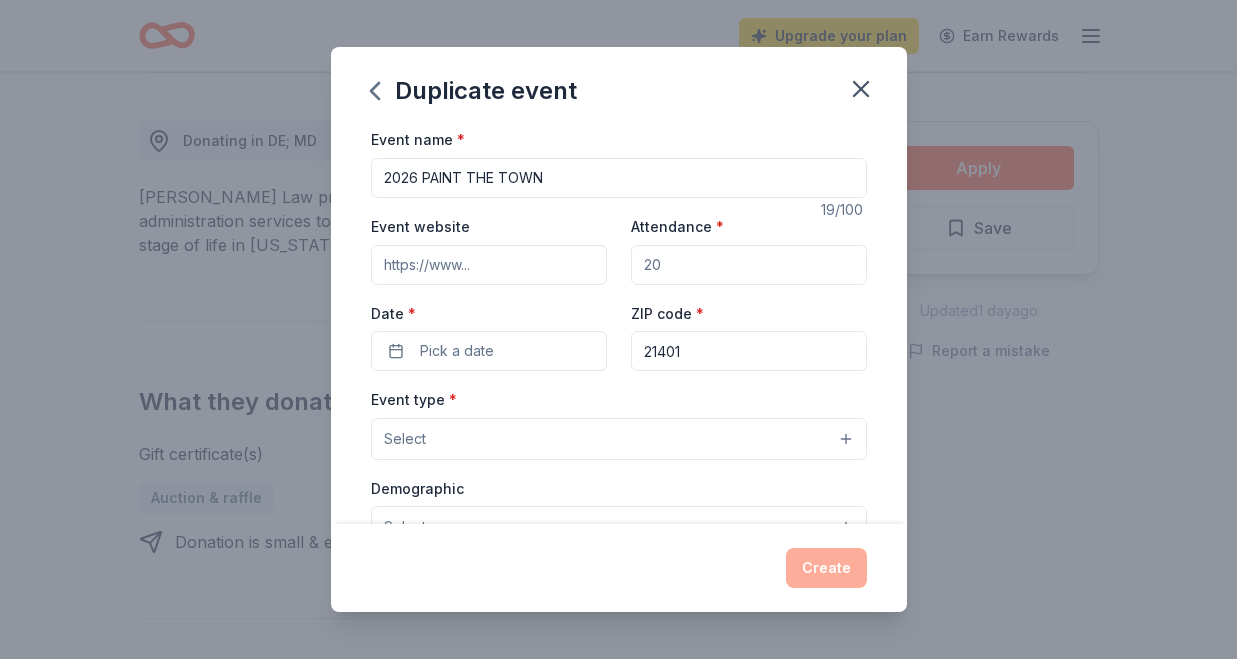 type on "[URL][DOMAIN_NAME]" 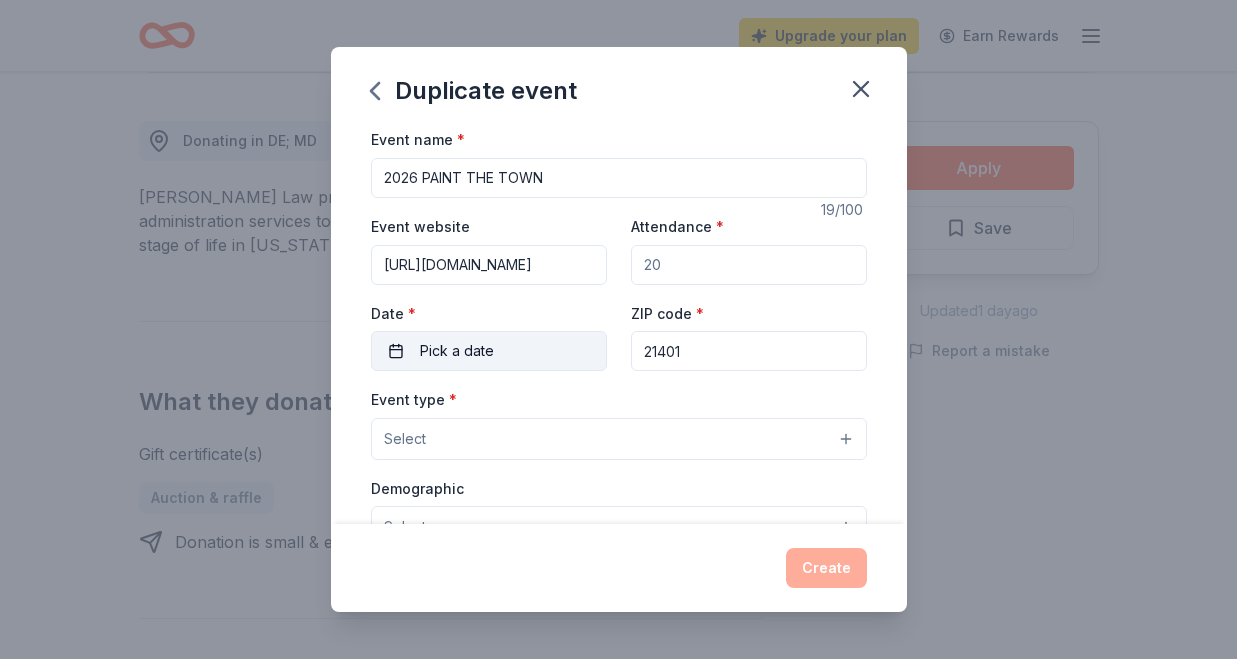 click on "Pick a date" at bounding box center [489, 351] 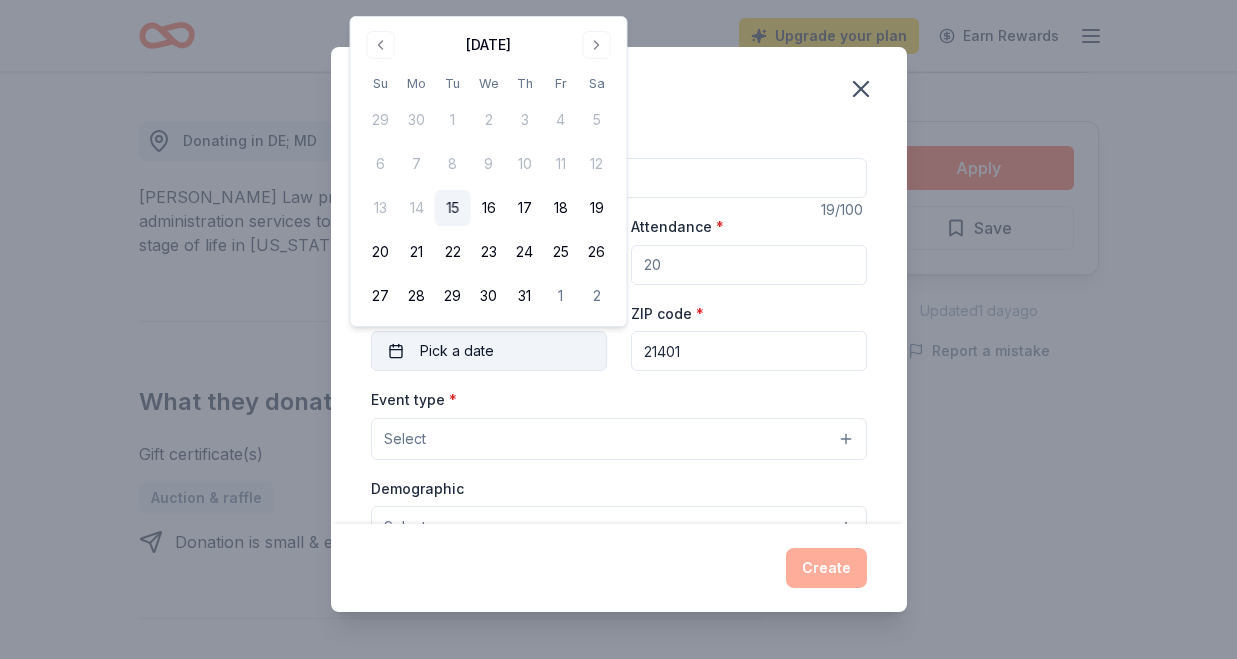 click on "Pick a date" at bounding box center [457, 351] 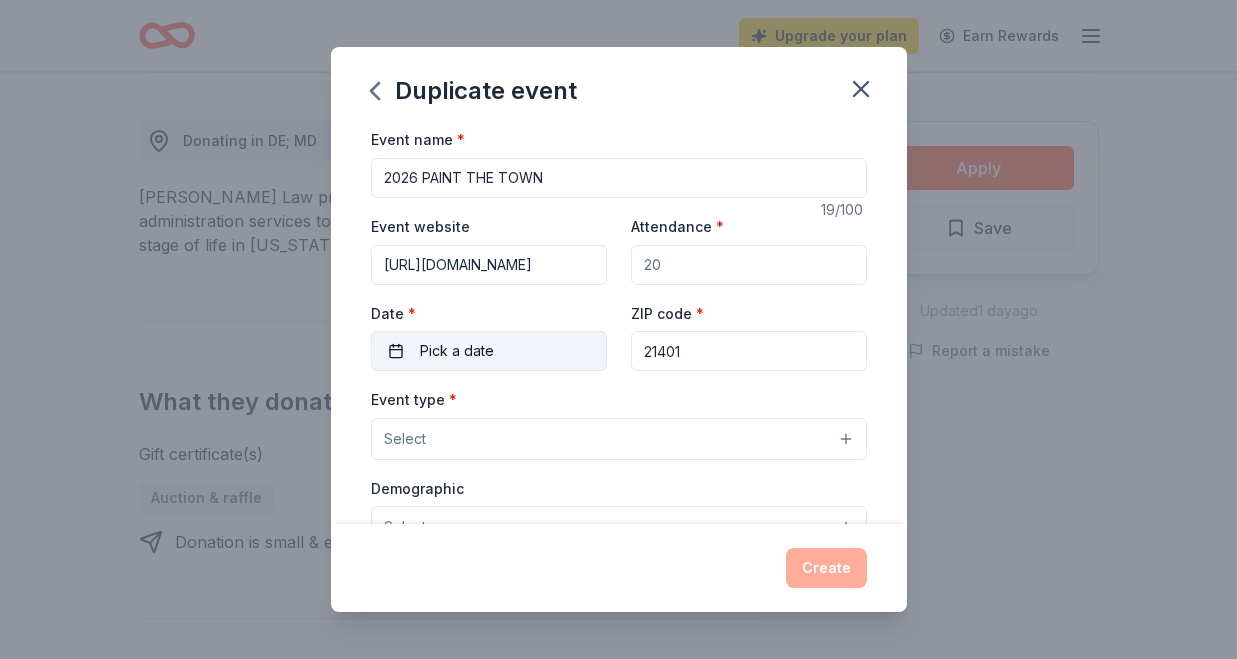 click on "Pick a date" at bounding box center (489, 351) 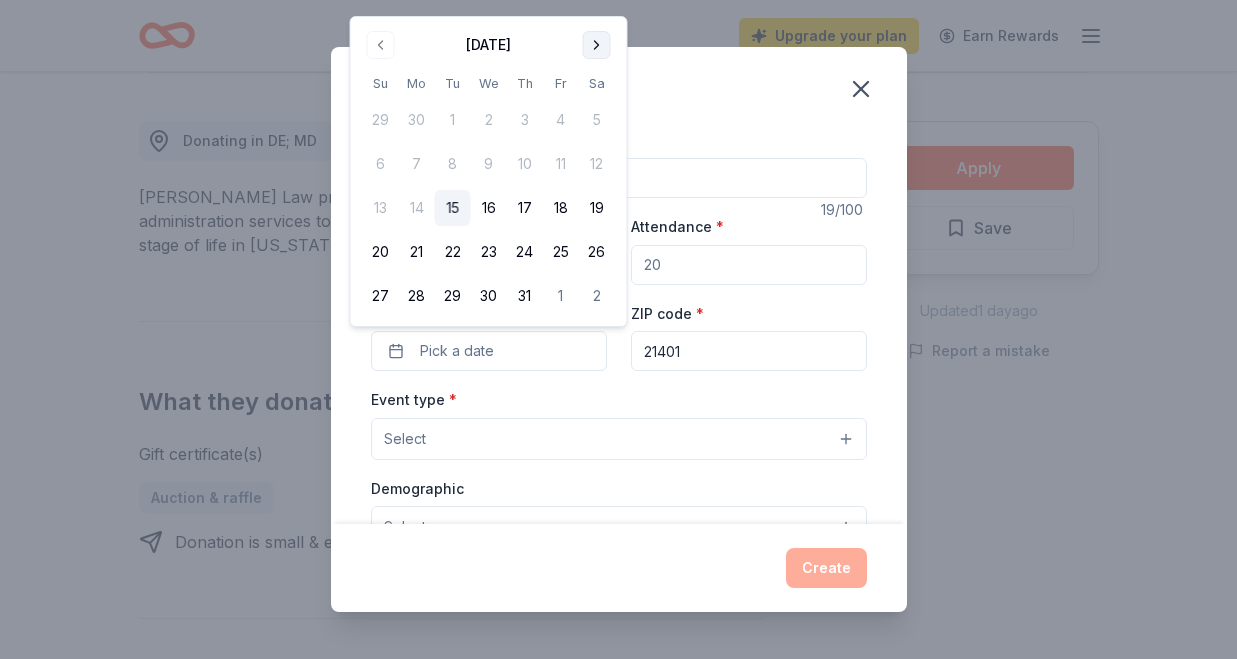 click at bounding box center (597, 45) 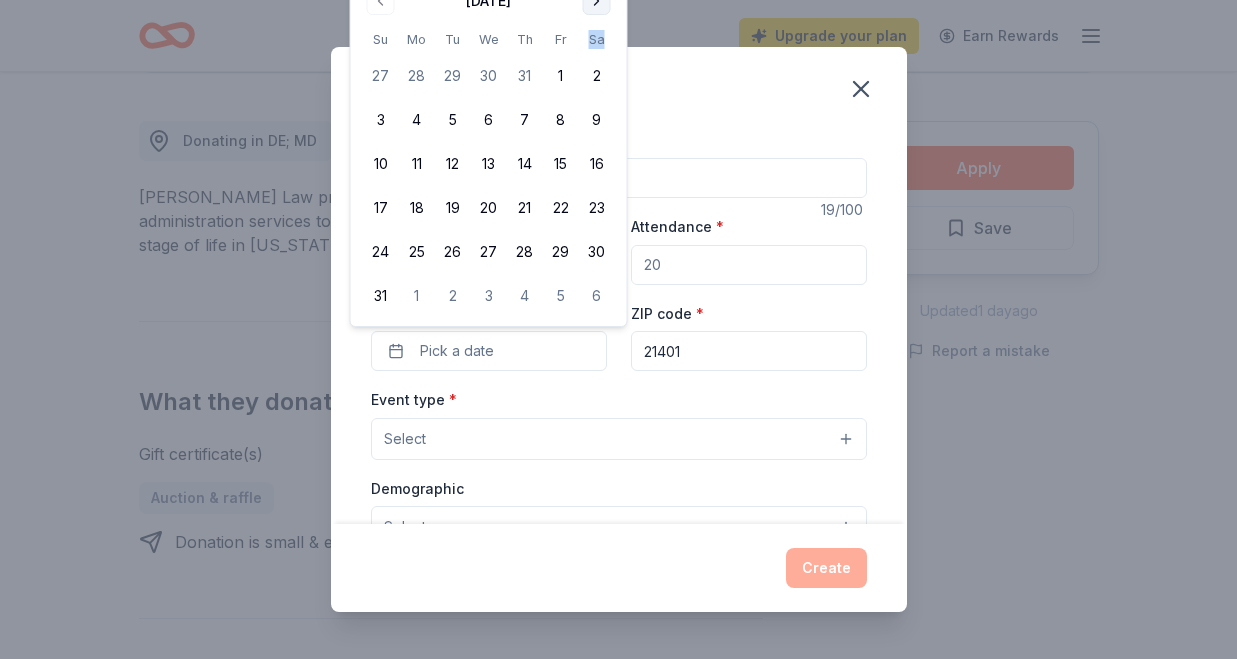 click on "Sa" at bounding box center (597, 39) 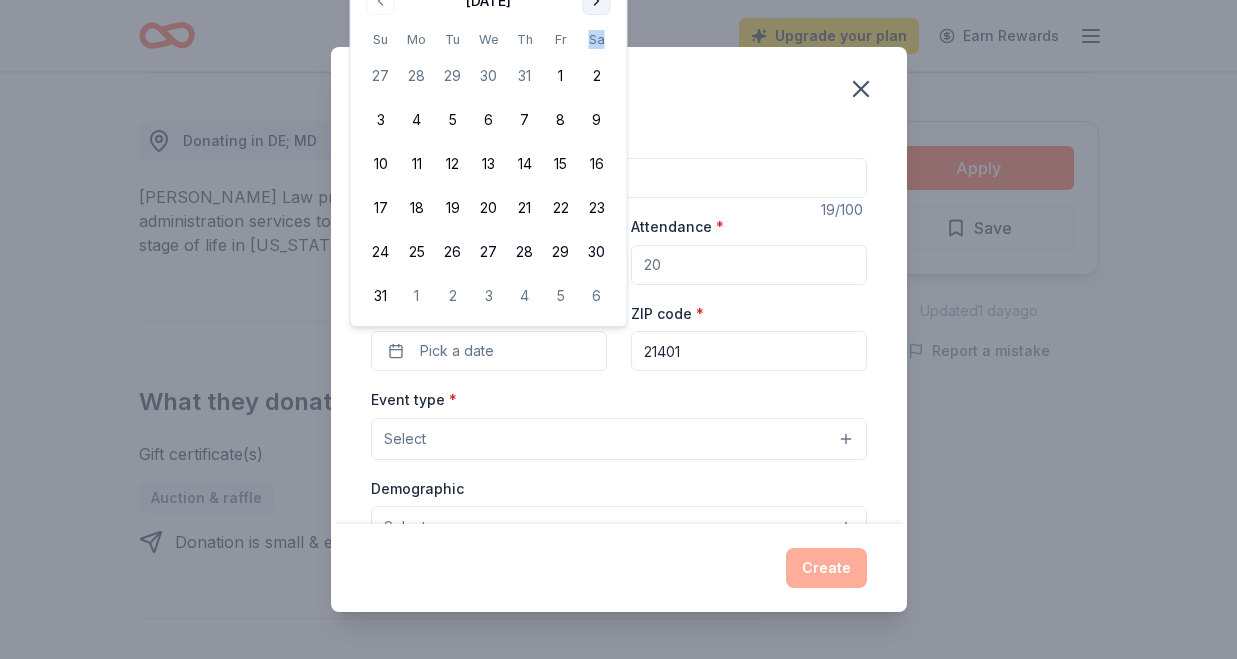 click at bounding box center (597, 1) 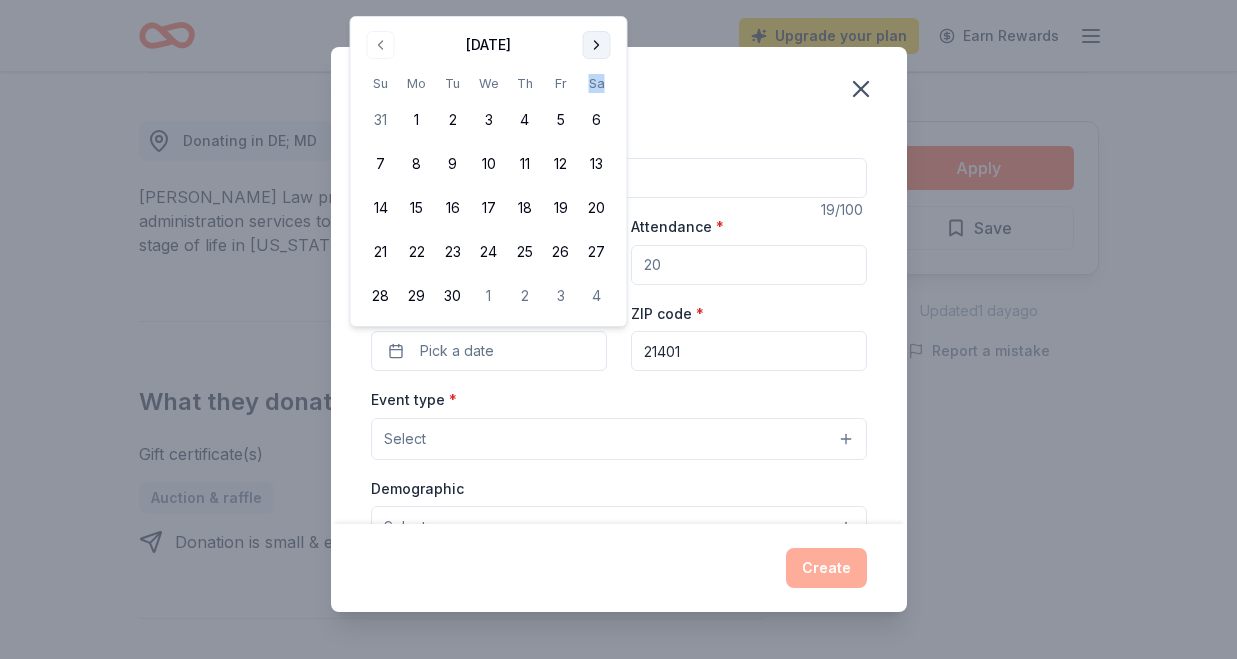 click at bounding box center [597, 45] 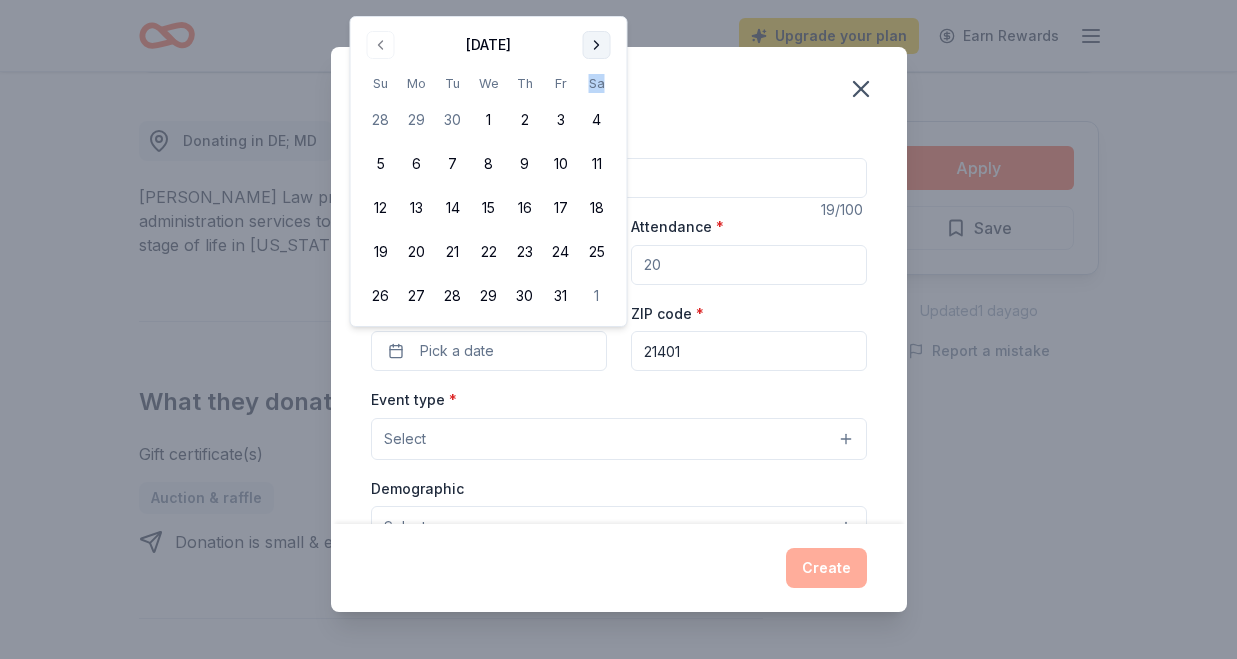 click at bounding box center [597, 45] 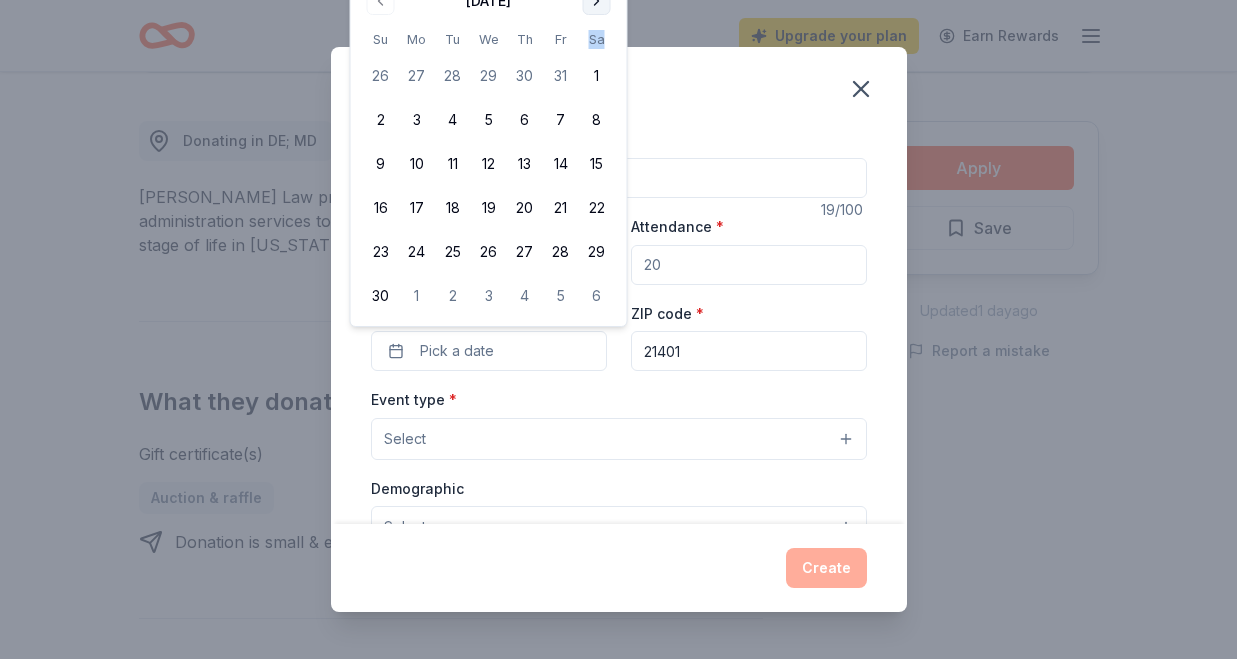 click at bounding box center (597, 1) 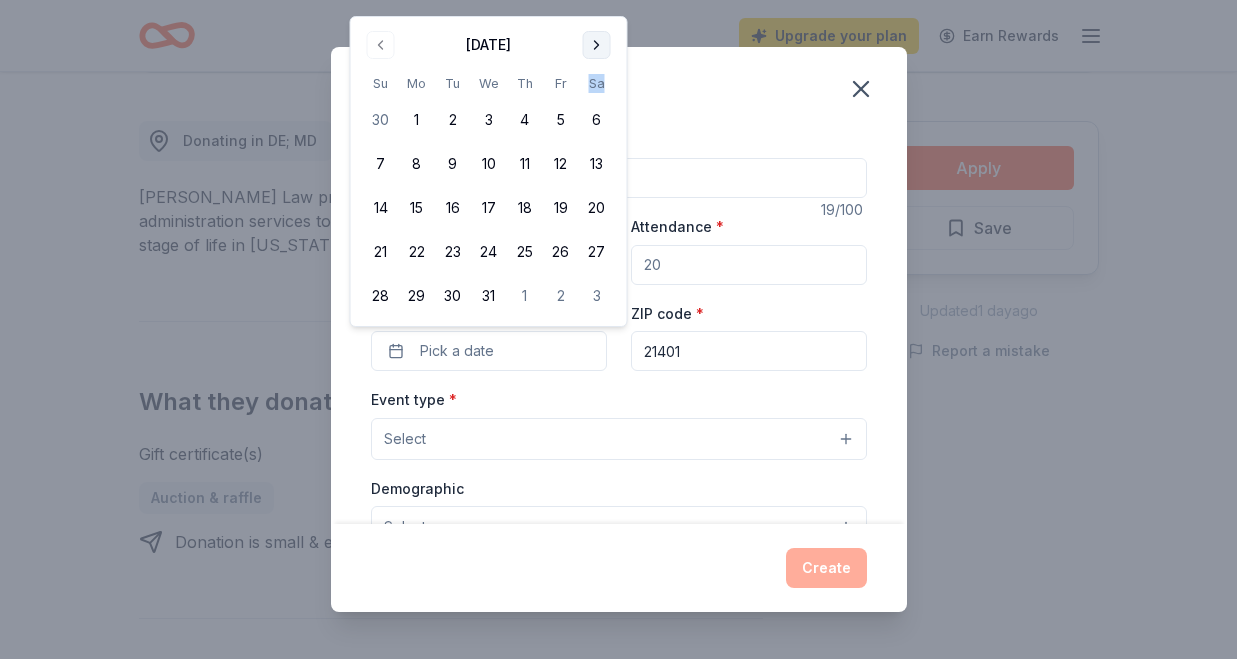 click at bounding box center (597, 45) 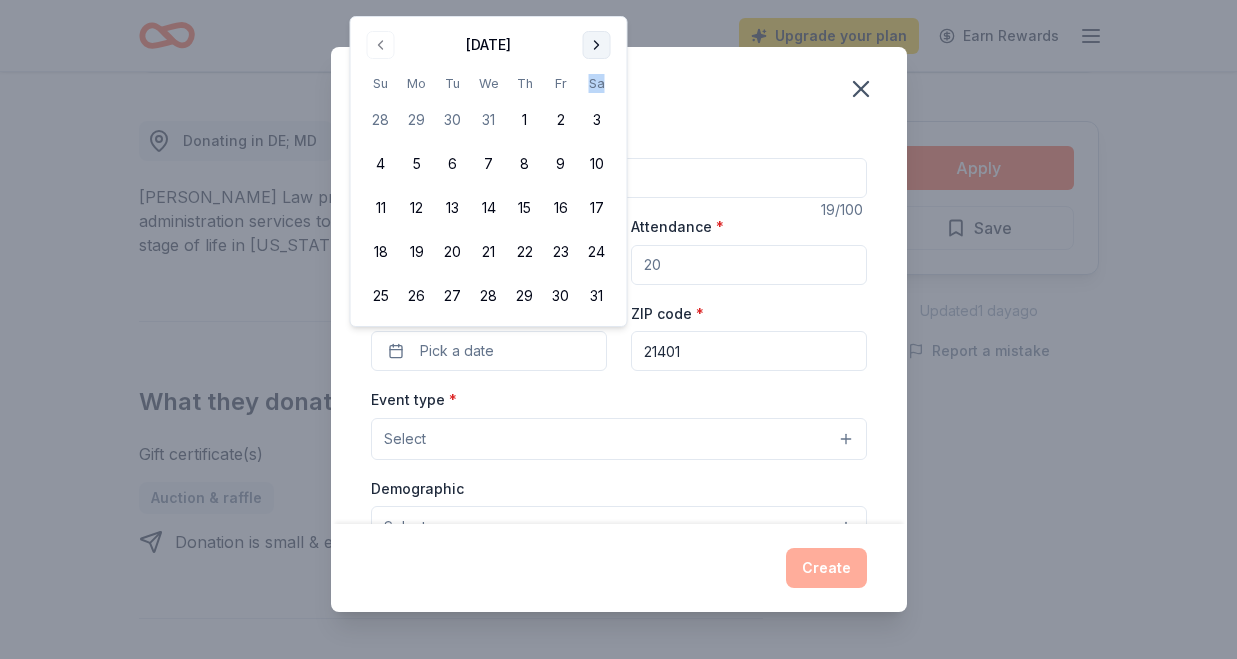click at bounding box center (597, 45) 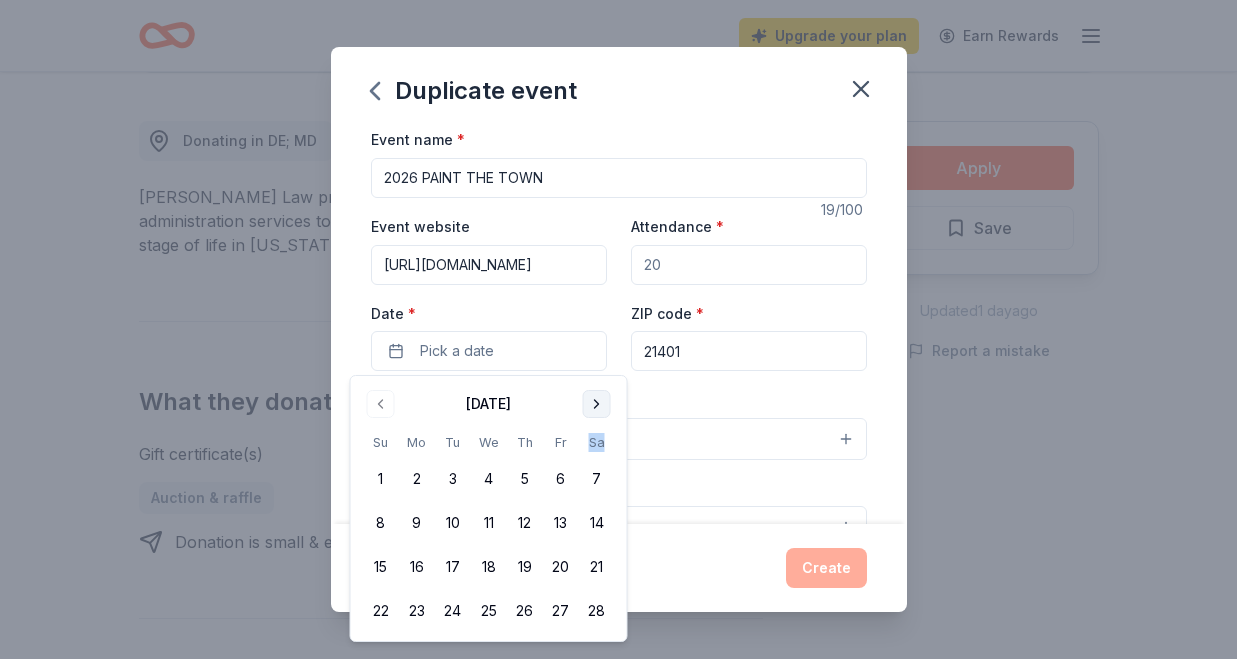 click at bounding box center (597, 404) 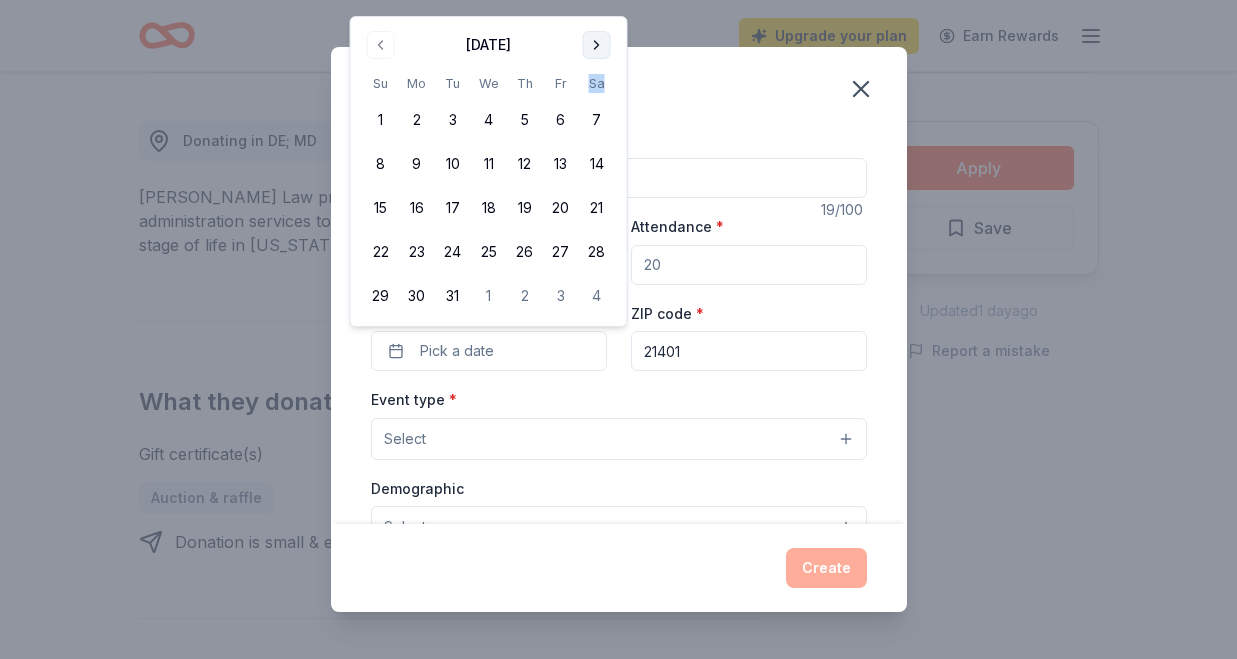 click at bounding box center (597, 45) 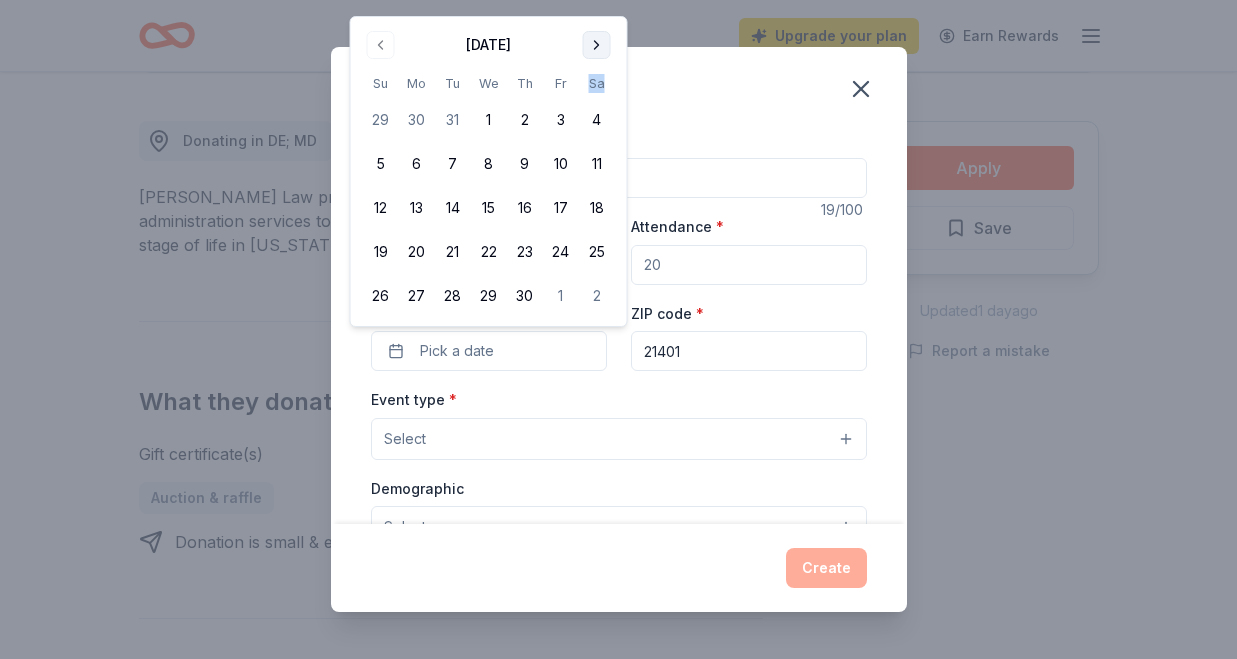 click at bounding box center [597, 45] 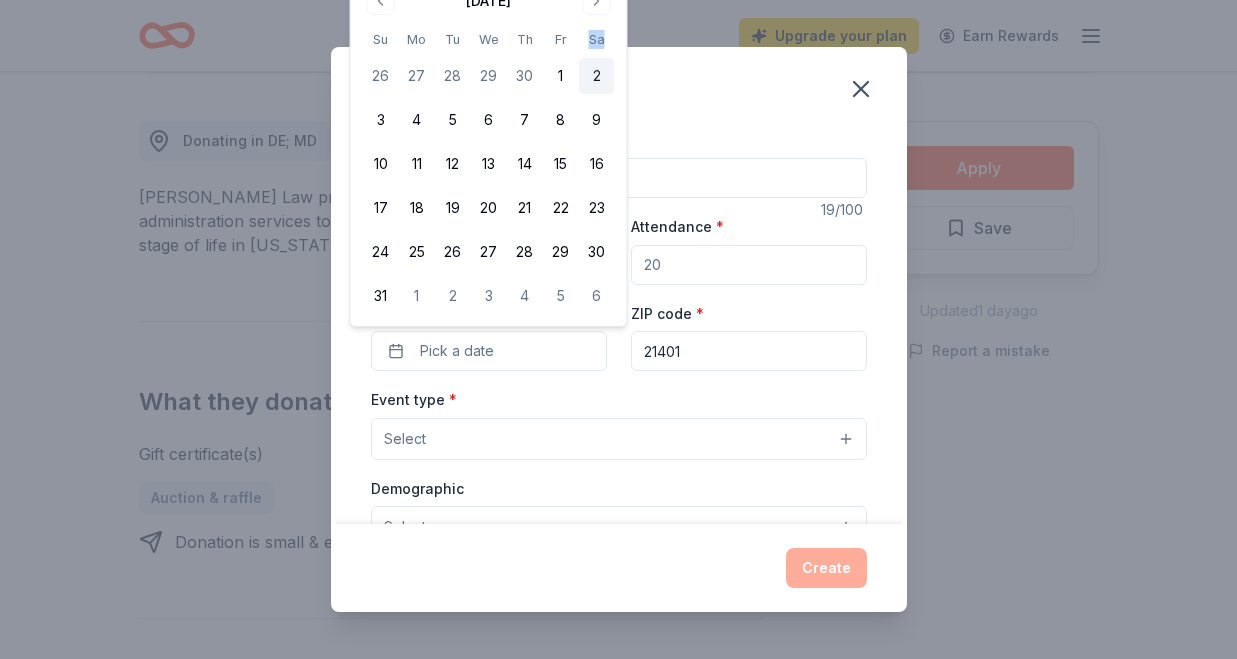 click on "2" at bounding box center [597, 76] 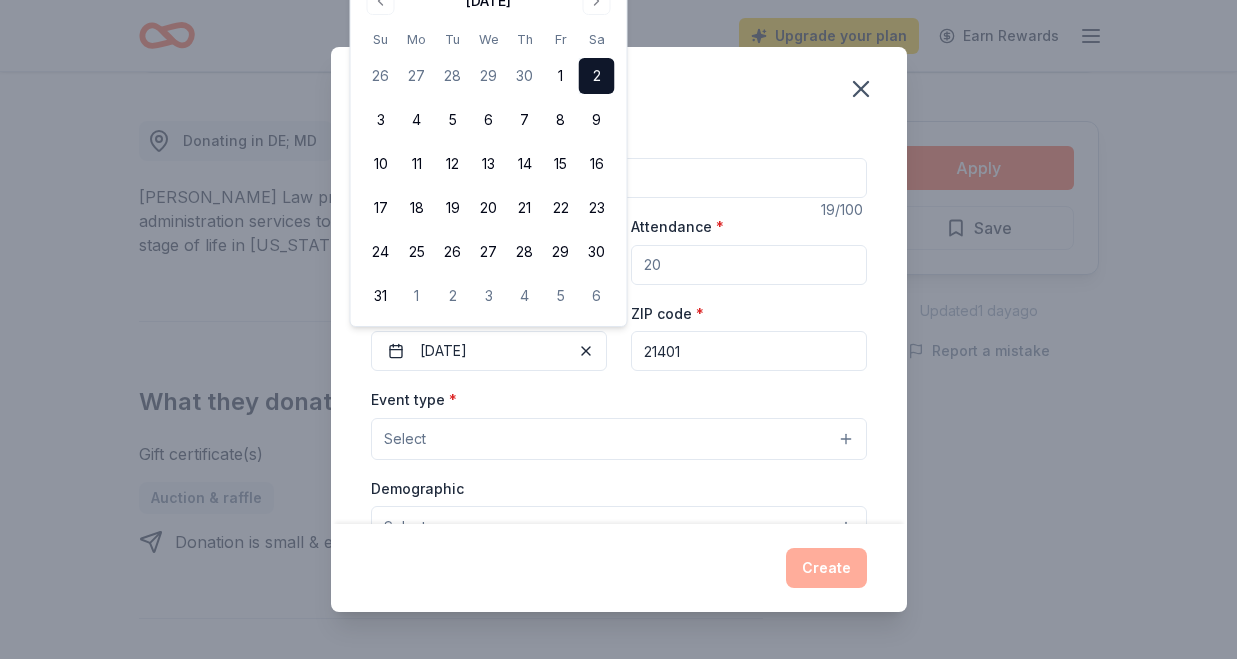 click on "Event name * 2026 PAINT THE TOWN 19 /100 Event website [URL][DOMAIN_NAME] Attendance * Date * [DATE] ZIP code * 21401 Event type * Select Demographic Select We use this information to help brands find events with their target demographic to sponsor their products. Mailing address Apt/unit Description What are you looking for? * Auction & raffle Meals Snacks Desserts Alcohol Beverages Send me reminders Email me reminders of donor application deadlines Recurring event" at bounding box center [619, 589] 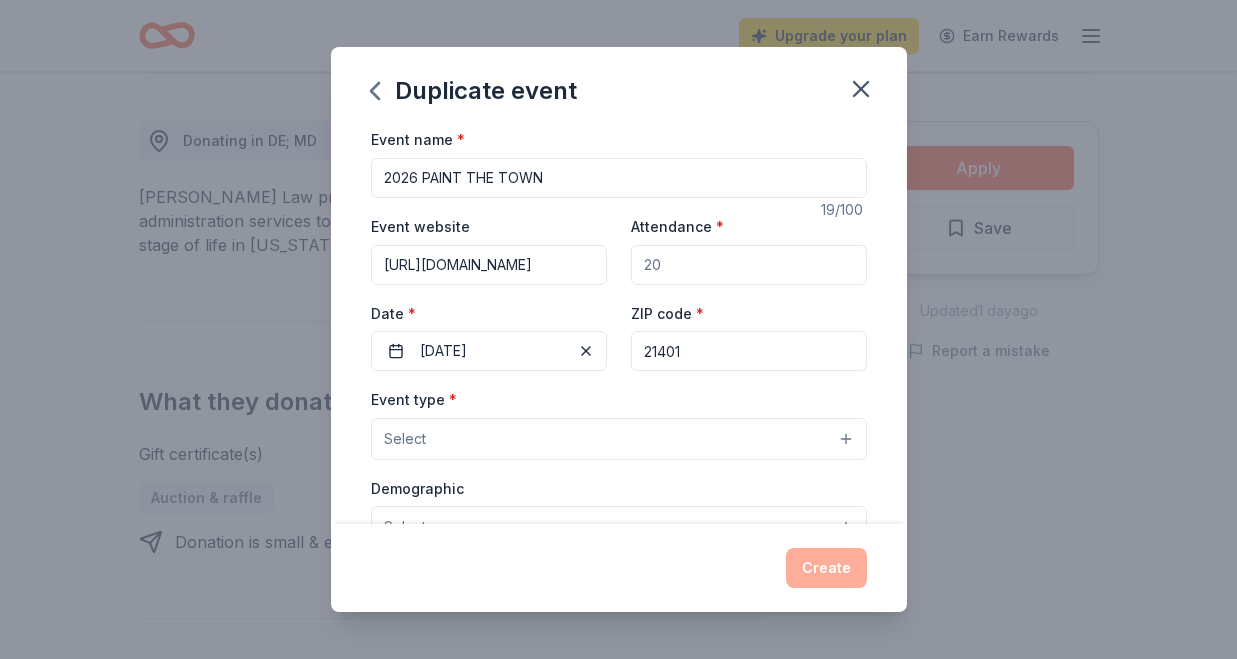 click on "Attendance *" at bounding box center (749, 265) 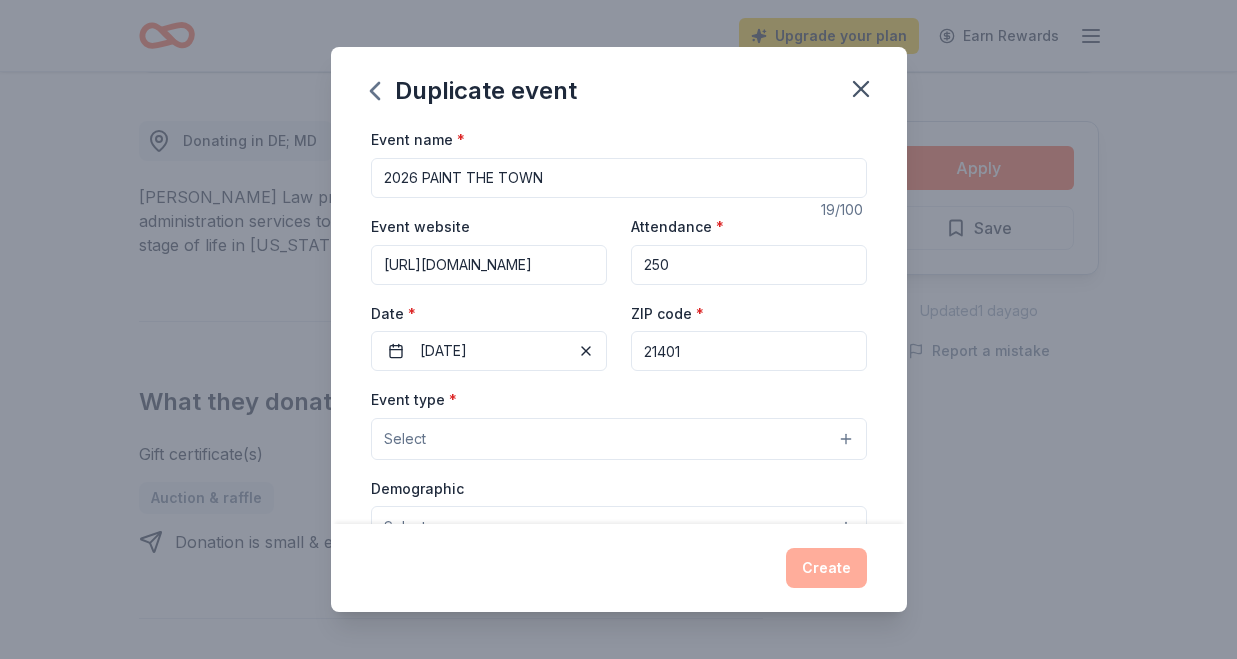 type on "250" 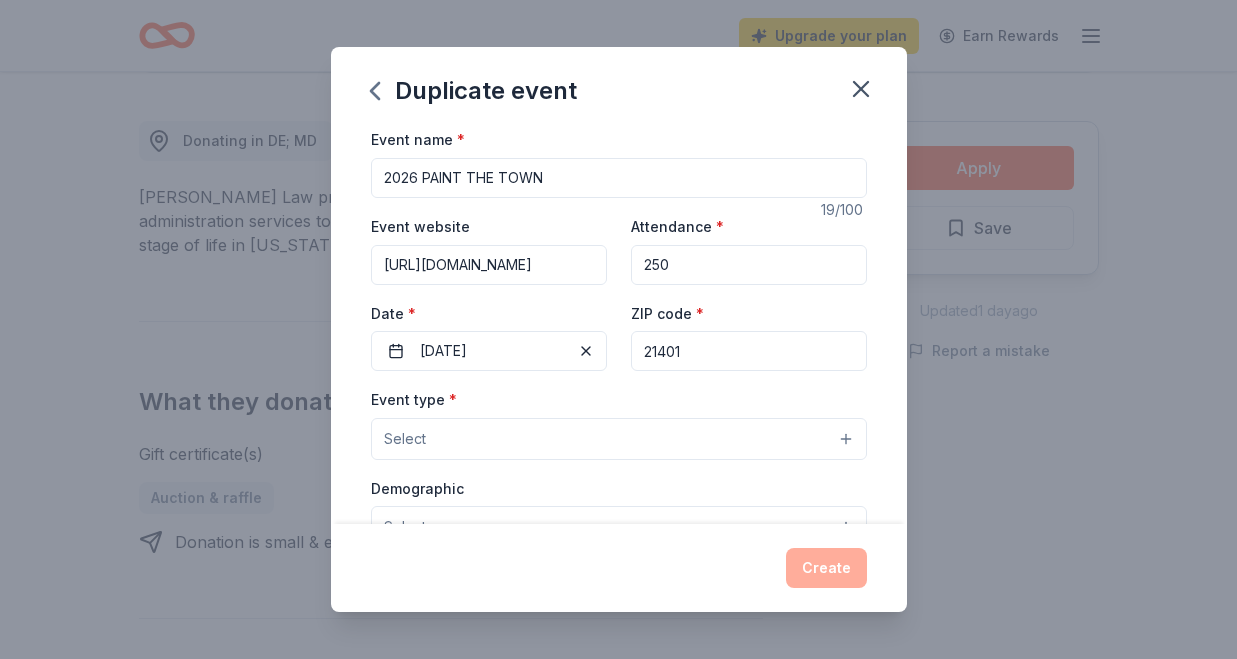 click on "Select" at bounding box center [619, 439] 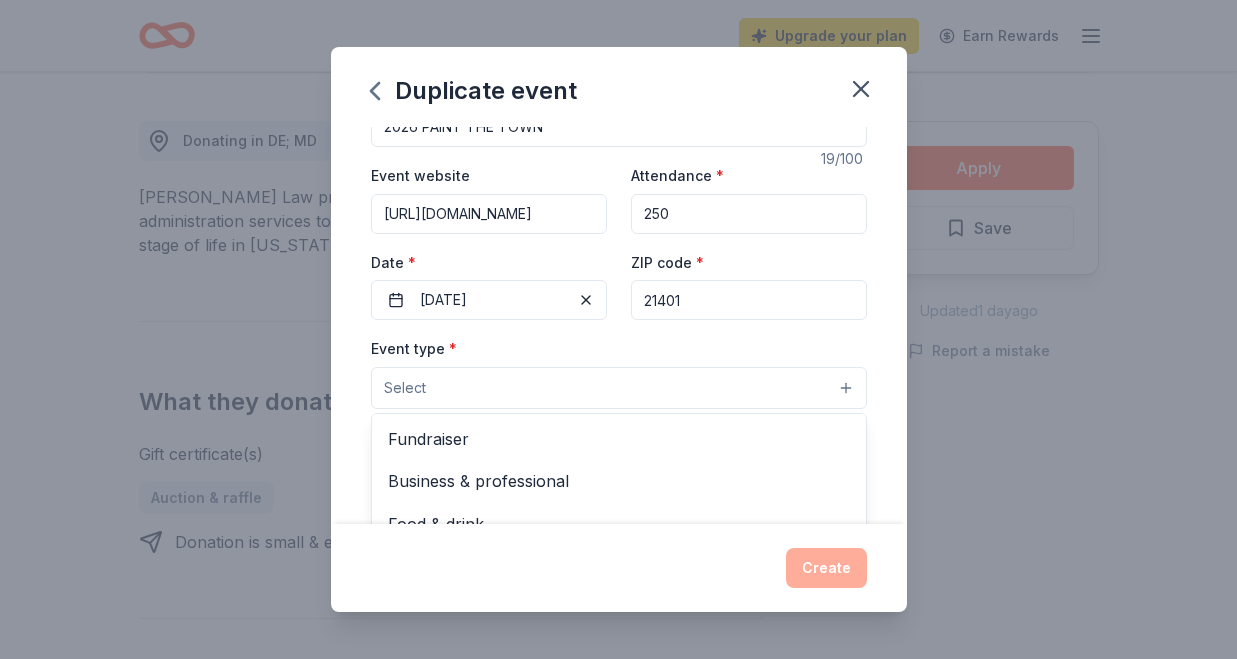 scroll, scrollTop: 56, scrollLeft: 0, axis: vertical 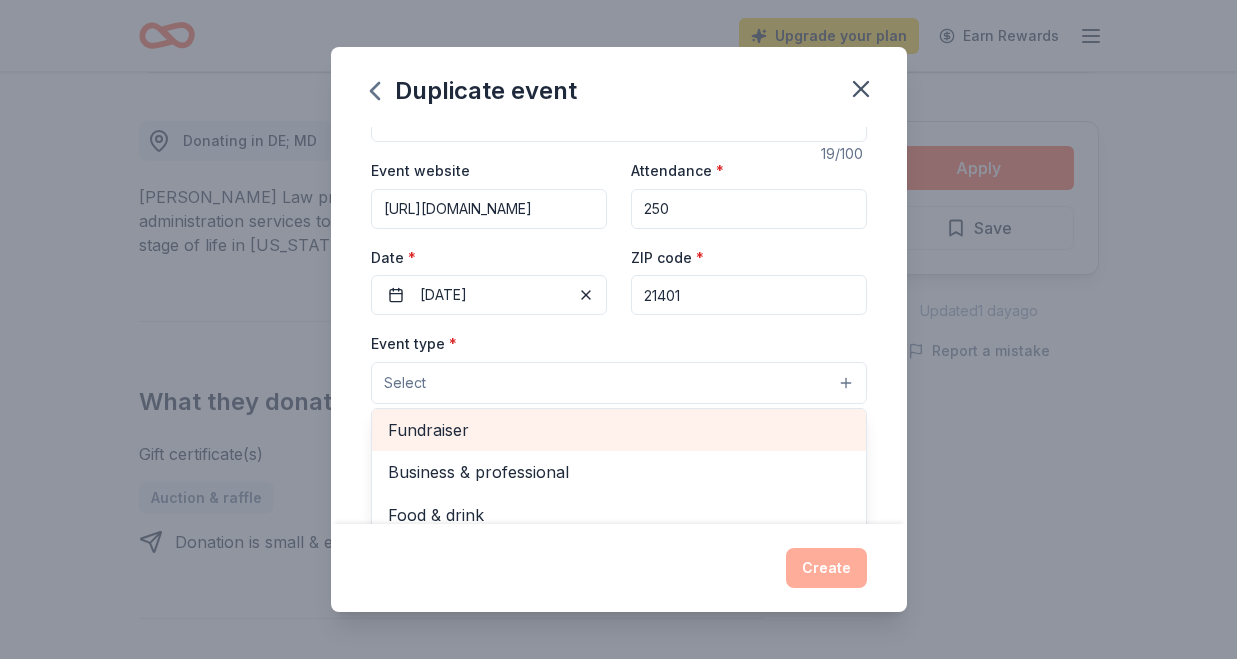 click on "Fundraiser" at bounding box center [619, 430] 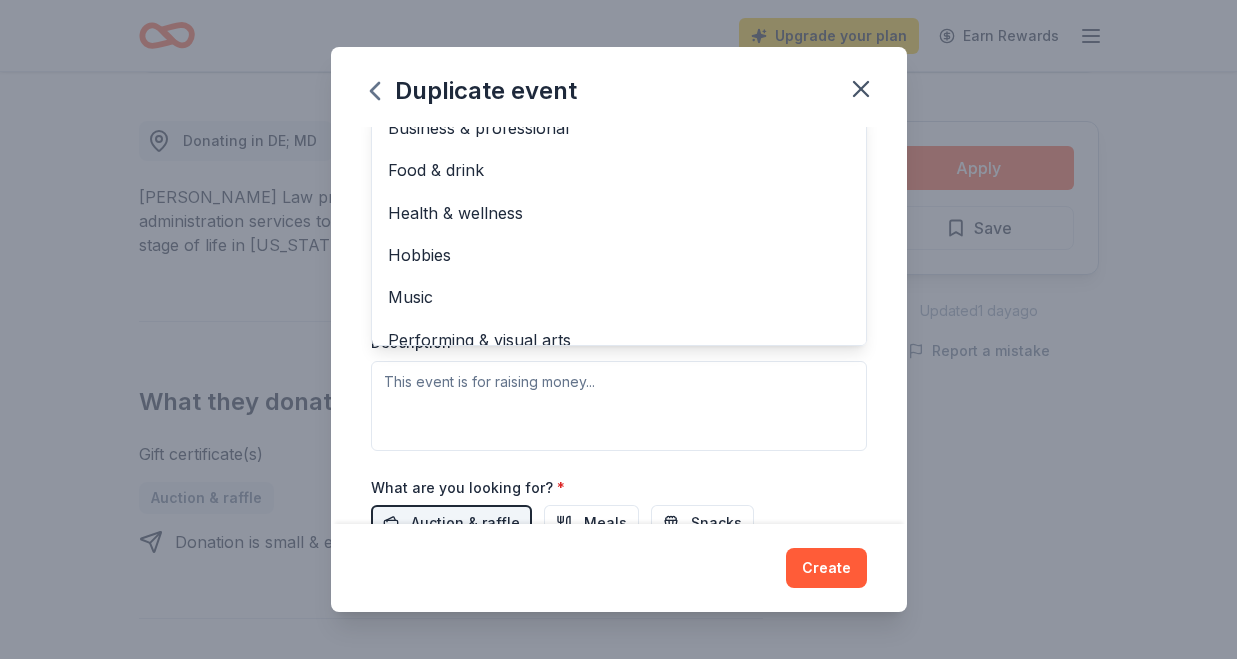 scroll, scrollTop: 370, scrollLeft: 0, axis: vertical 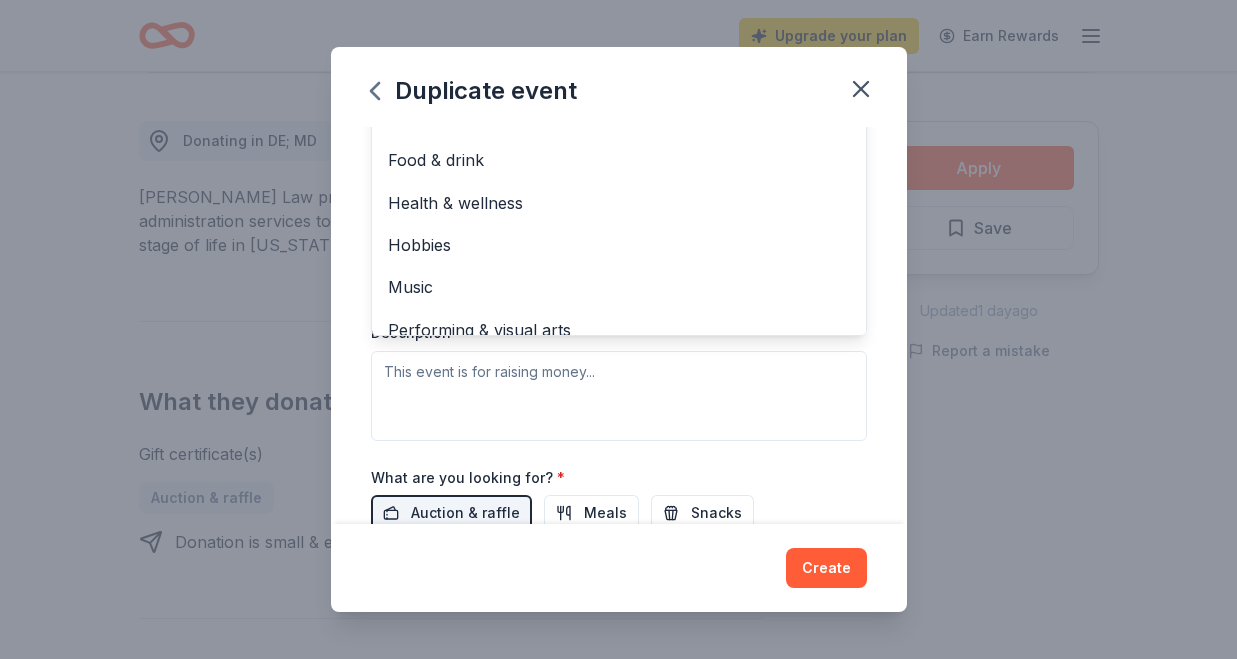 click on "Event type * Fundraiser Business & professional Food & drink Health & wellness Hobbies Music Performing & visual arts Demographic Select We use this information to help brands find events with their target demographic to sponsor their products. Mailing address Apt/unit Description" at bounding box center (619, 228) 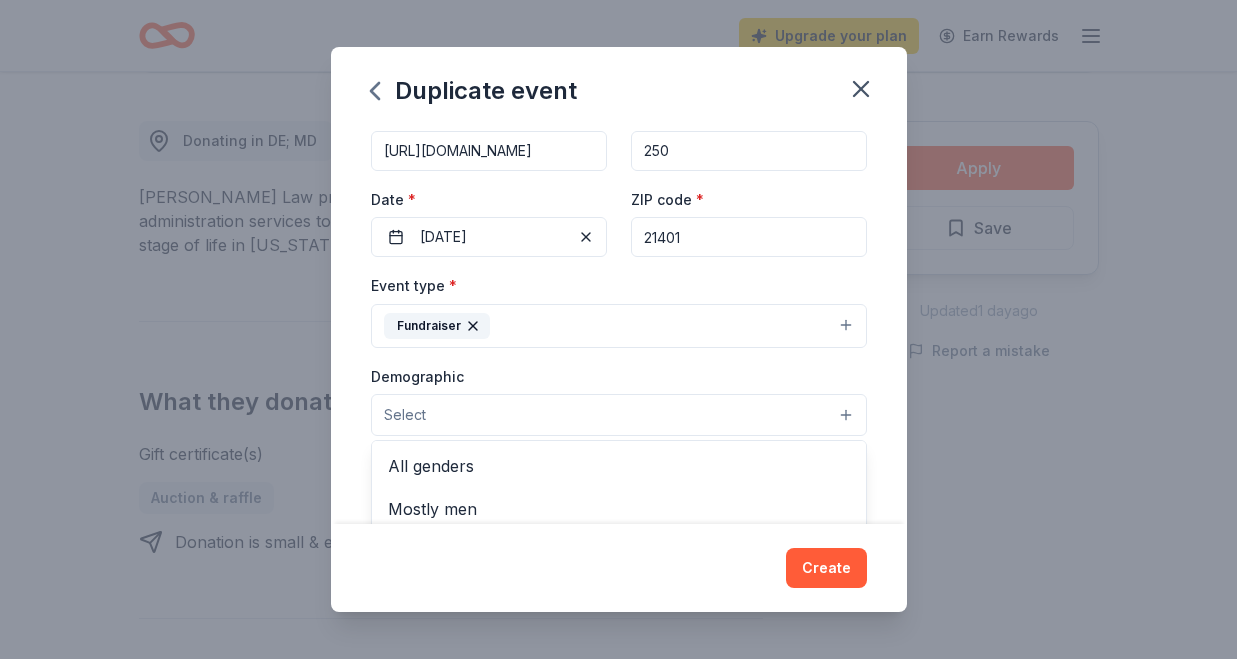 click on "Select" at bounding box center [619, 415] 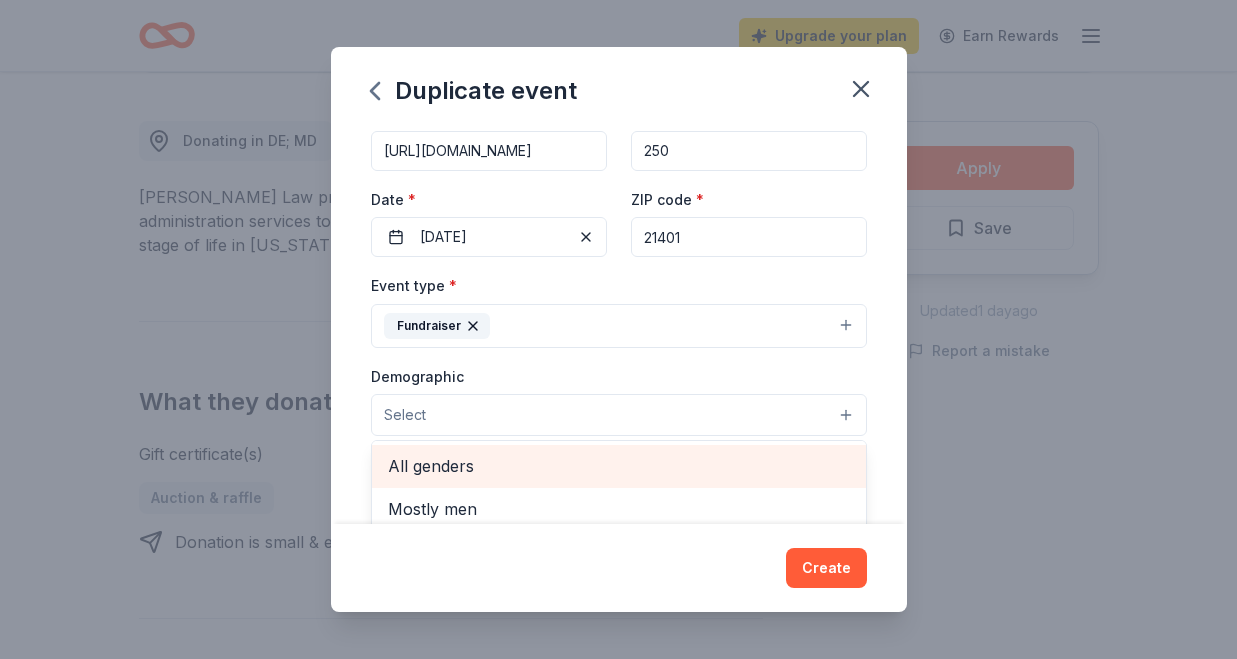 click on "All genders" at bounding box center [619, 466] 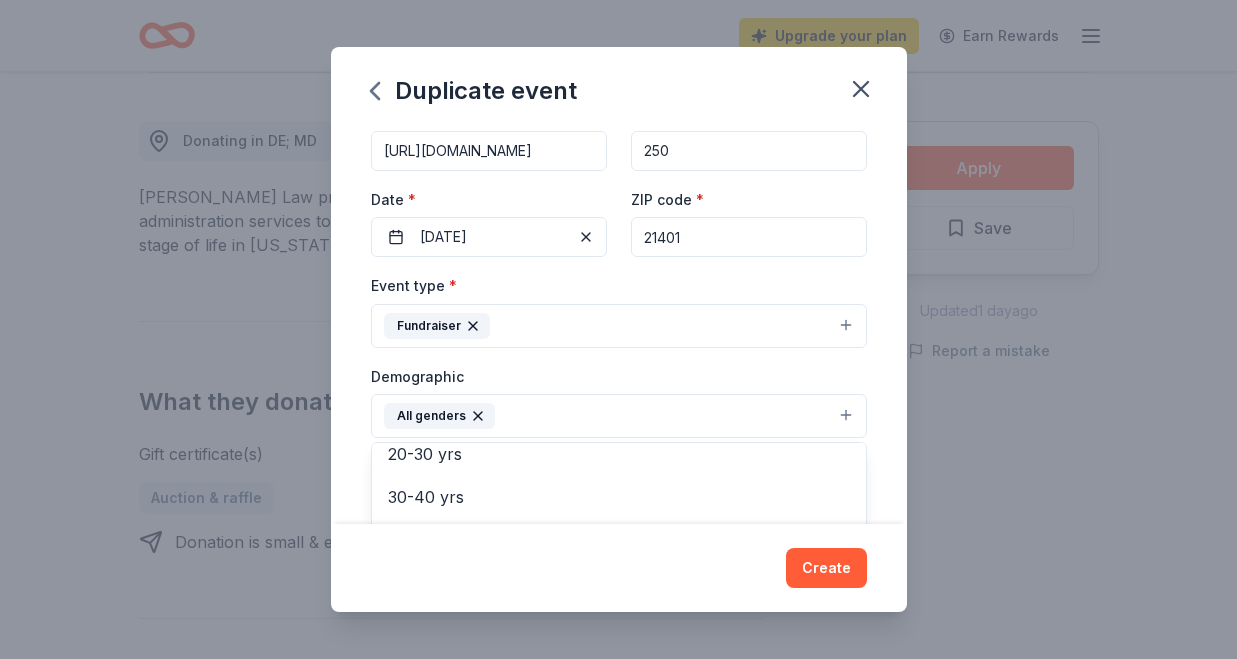 scroll, scrollTop: 278, scrollLeft: 0, axis: vertical 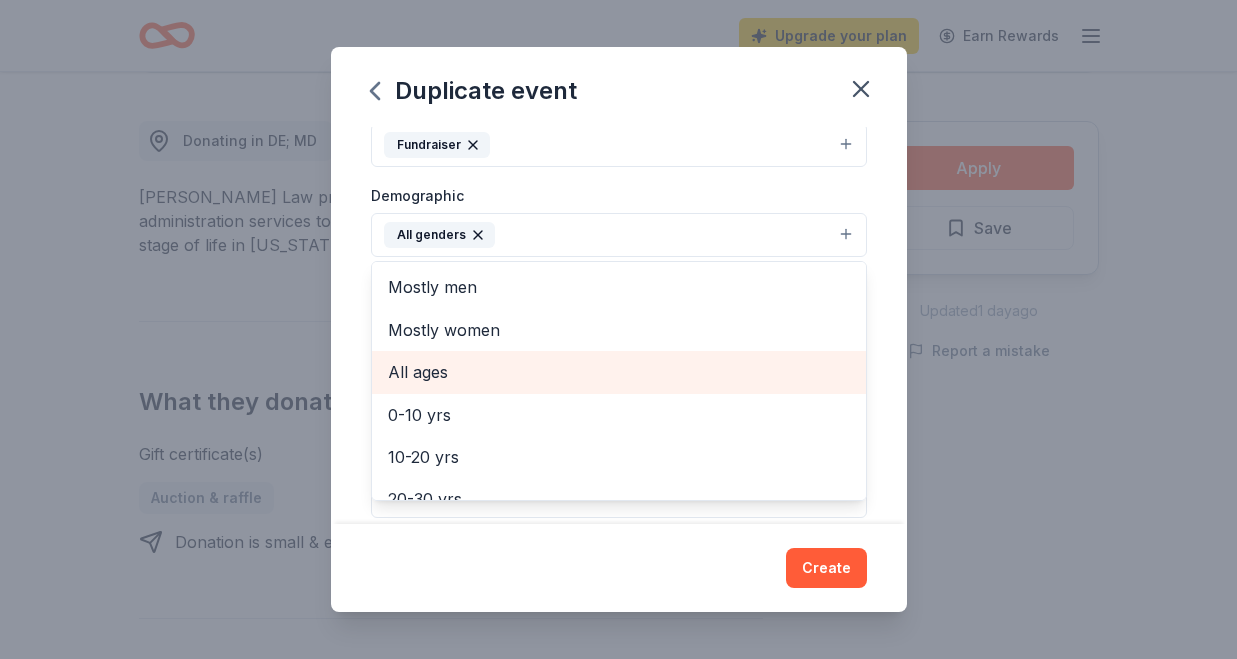 click on "All ages" at bounding box center (619, 372) 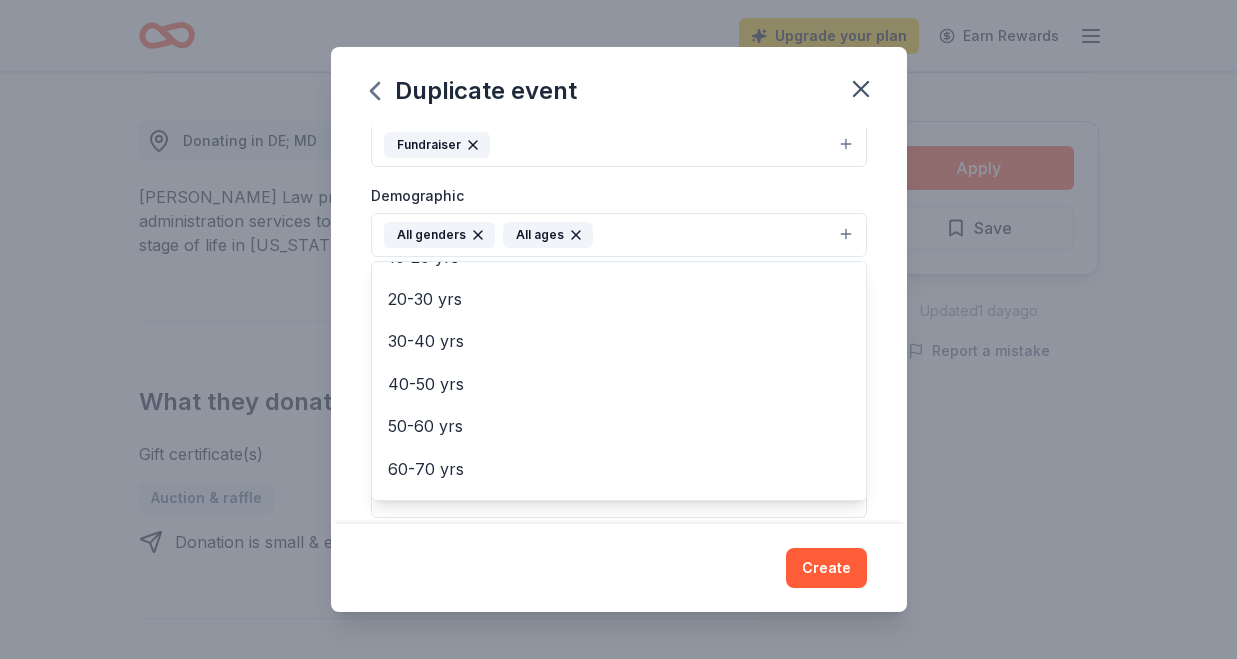 scroll, scrollTop: 236, scrollLeft: 0, axis: vertical 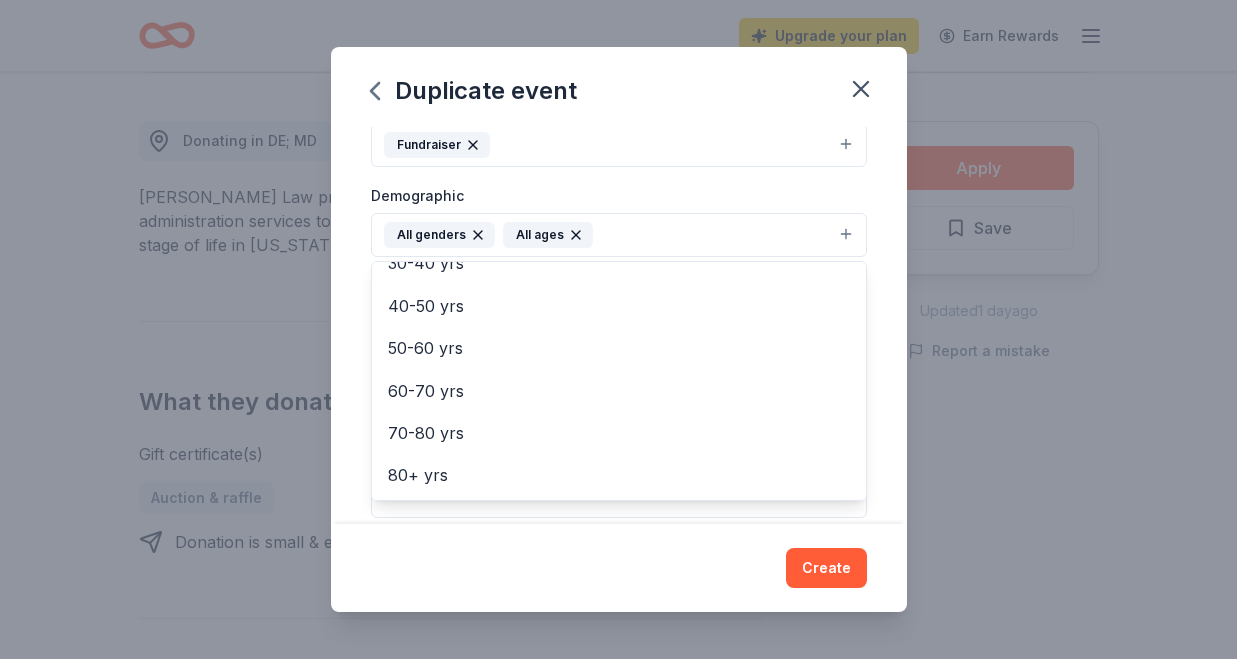 click on "Event name * 2026 PAINT THE TOWN 19 /100 Event website [URL][DOMAIN_NAME] Attendance * 250 Date * [DATE] ZIP code * 21401 Event type * Fundraiser Demographic All genders All ages Mostly men Mostly women 0-10 yrs 10-20 yrs 20-30 yrs 30-40 yrs 40-50 yrs 50-60 yrs 60-70 yrs 70-80 yrs 80+ yrs We use this information to help brands find events with their target demographic to sponsor their products. Mailing address Apt/unit Description What are you looking for? * Auction & raffle Meals Snacks Desserts Alcohol Beverages Send me reminders Email me reminders of donor application deadlines Recurring event Copy donors Saved Applied Approved Received Declined Not interested All copied donors will be given "saved" status in your new event. Companies that are no longer donating will not be copied." at bounding box center [619, 325] 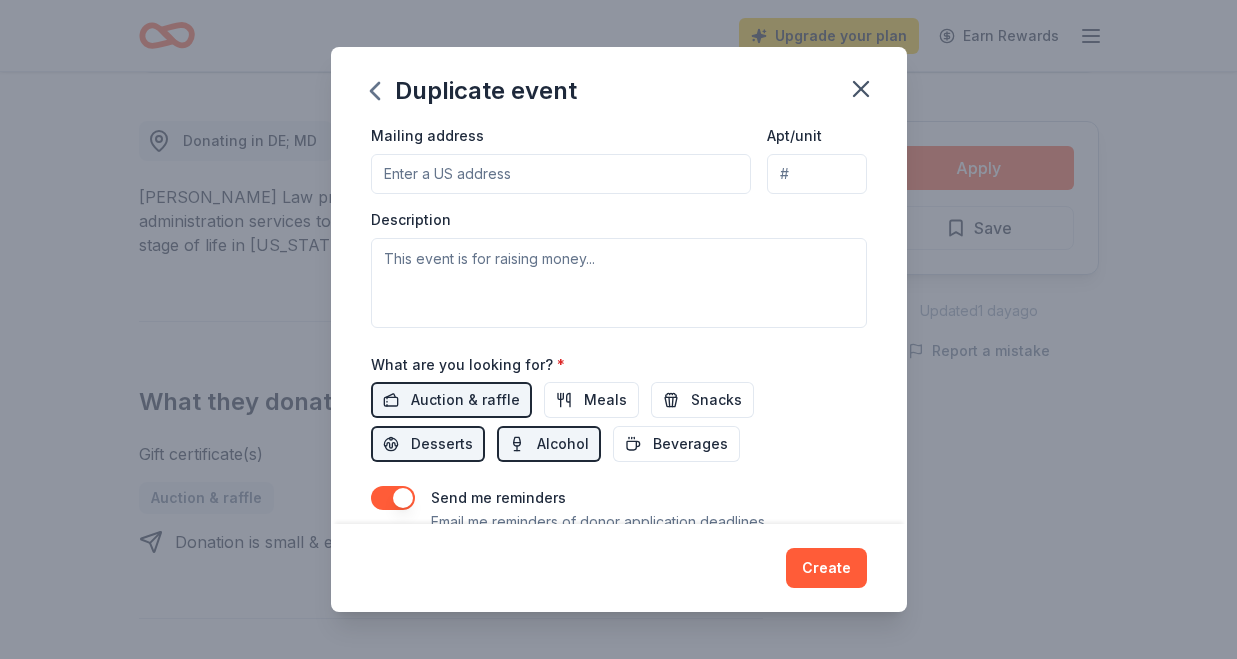 scroll, scrollTop: 491, scrollLeft: 0, axis: vertical 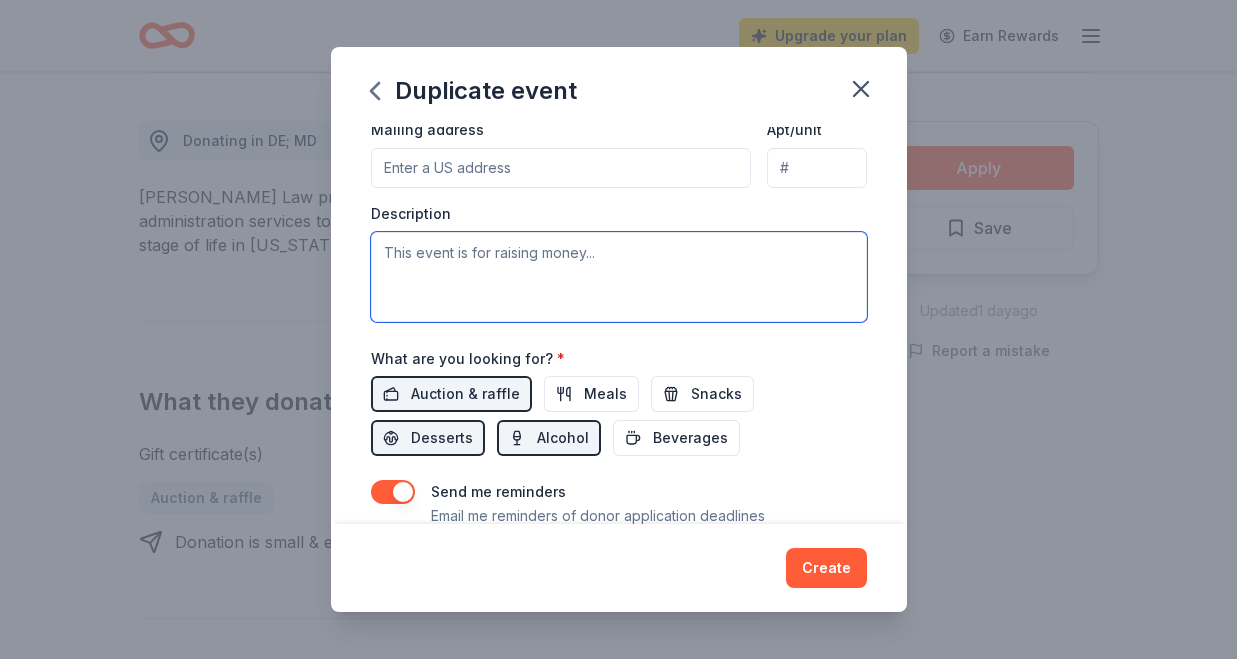 click at bounding box center (619, 277) 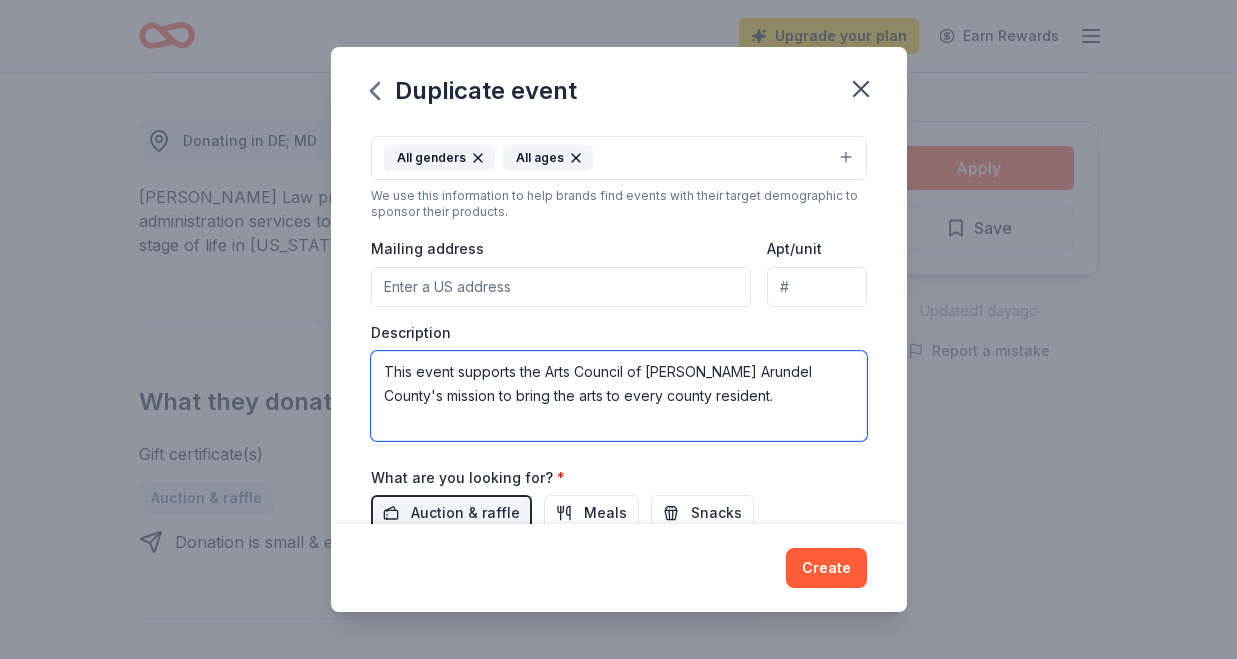 scroll, scrollTop: 368, scrollLeft: 0, axis: vertical 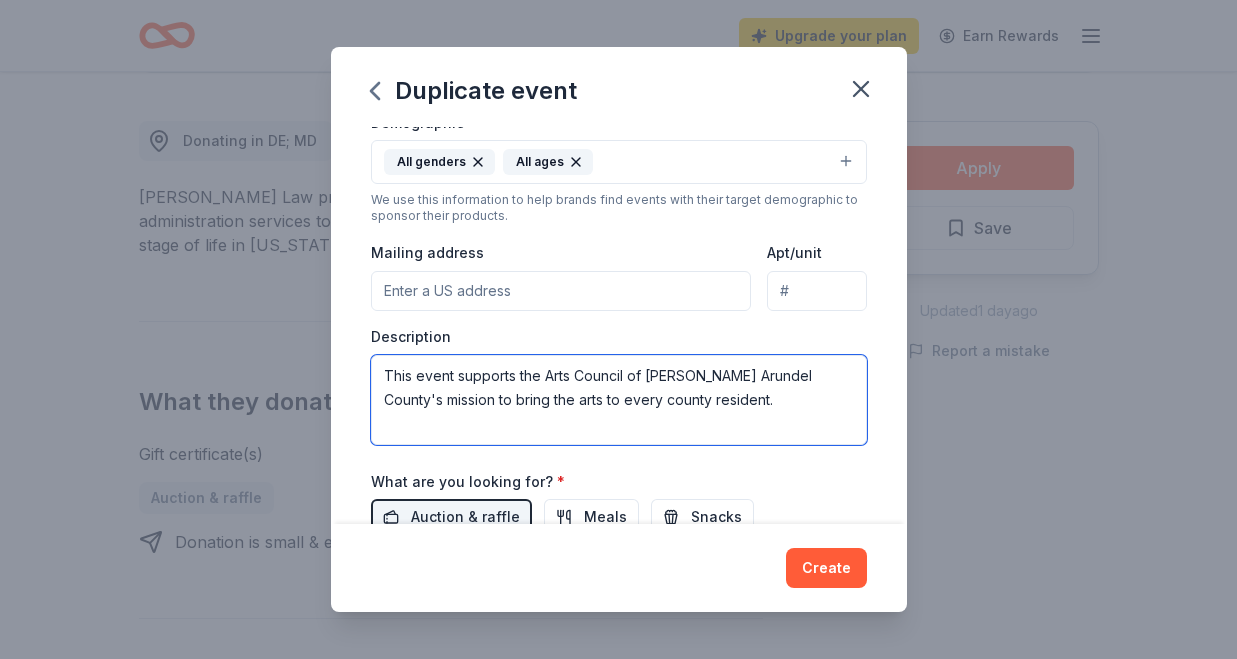 type on "This event supports the Arts Council of [PERSON_NAME] Arundel County's mission to bring the arts to every county resident." 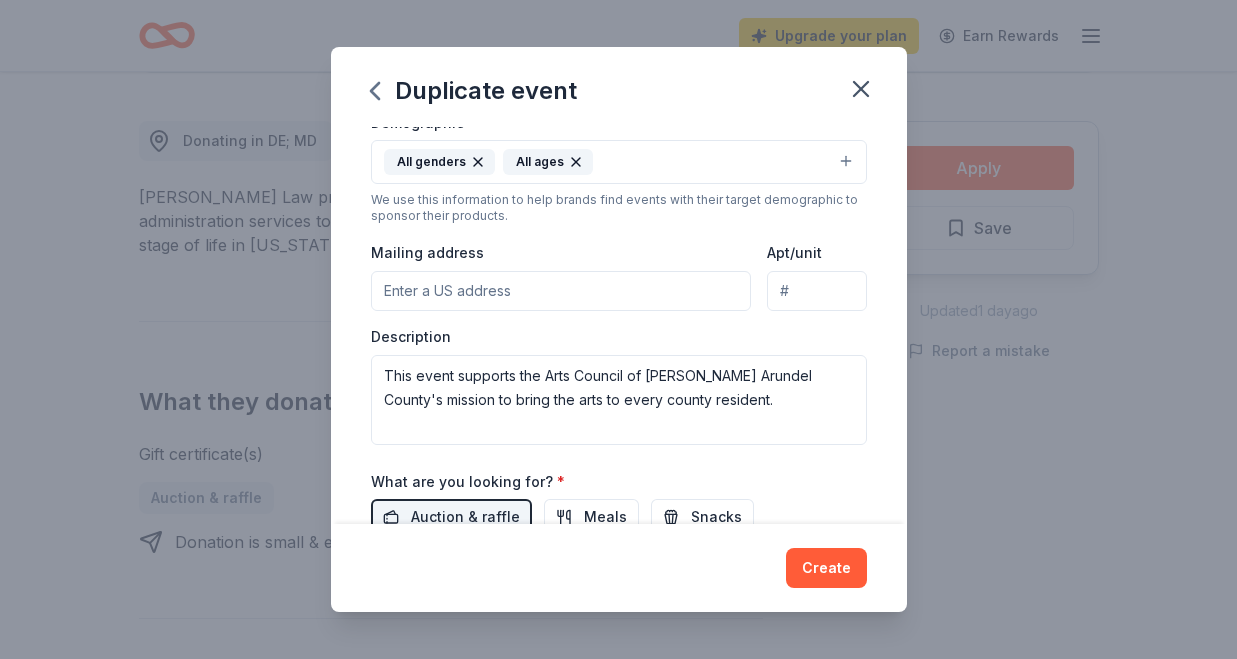 click on "Mailing address" at bounding box center [561, 291] 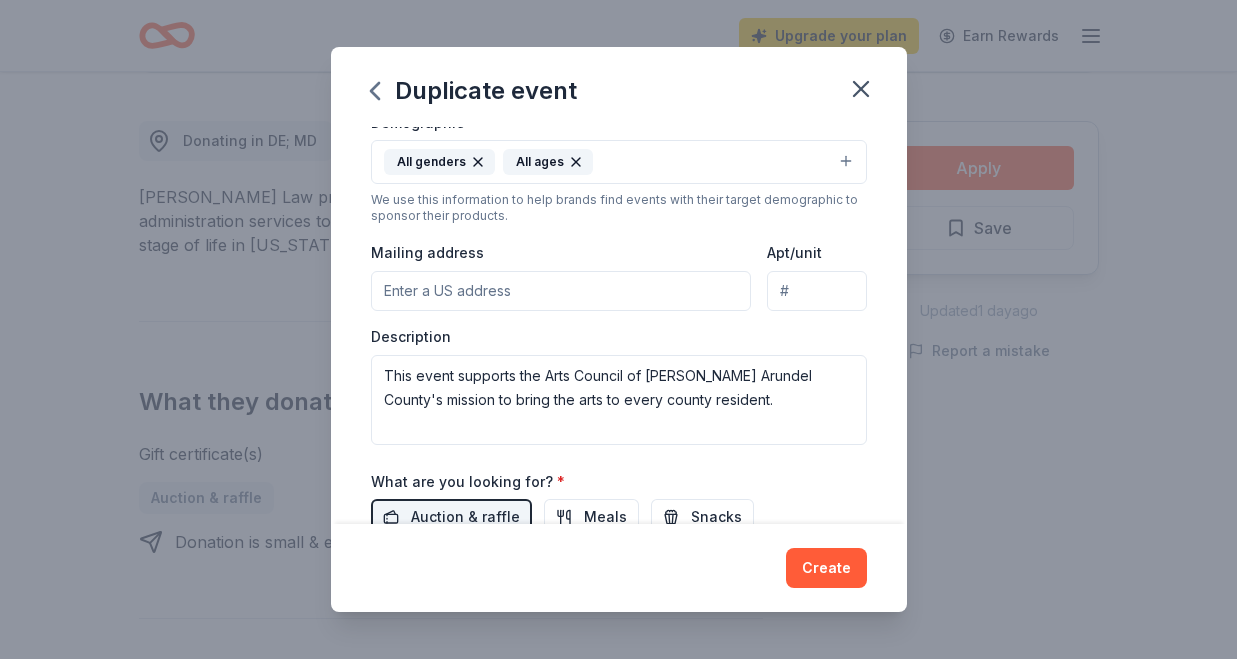 click on "Mailing address" at bounding box center [561, 291] 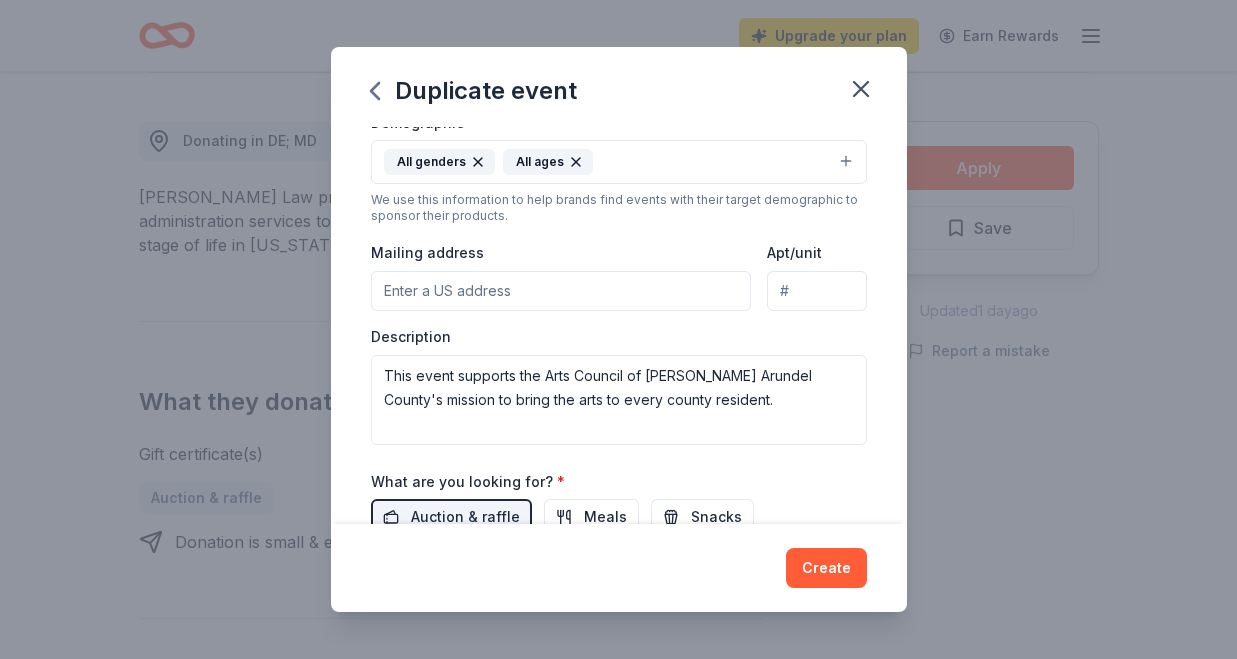 type on "[STREET_ADDRESS]" 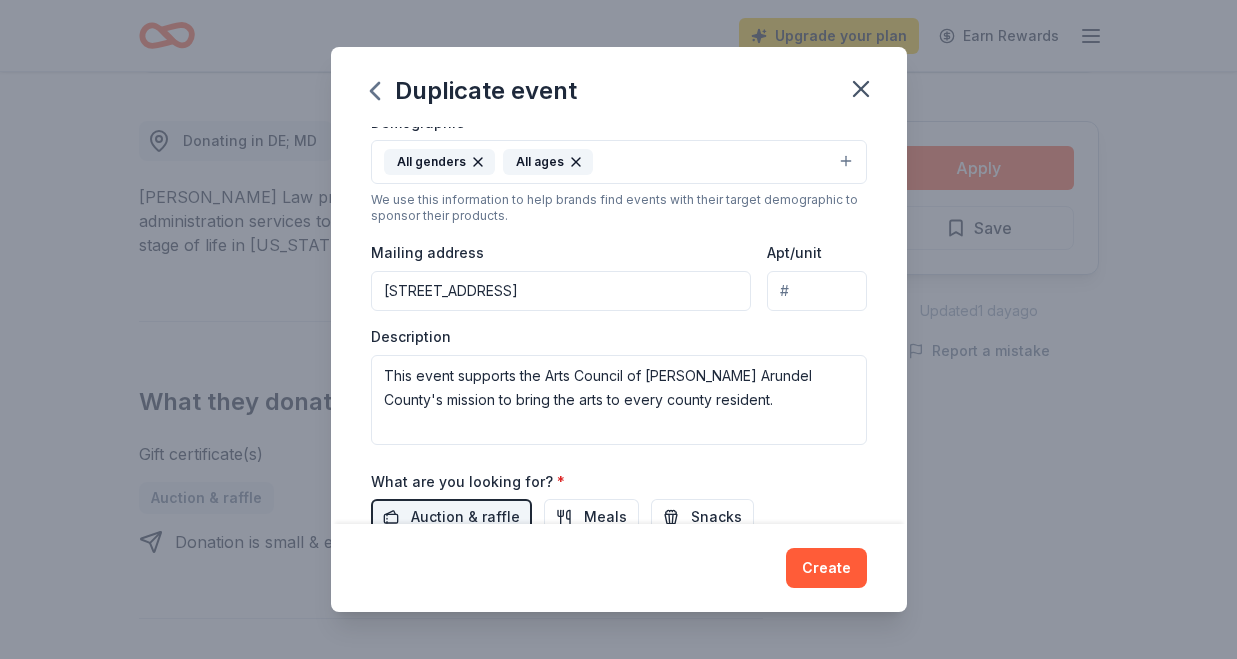 type on "Ste 150" 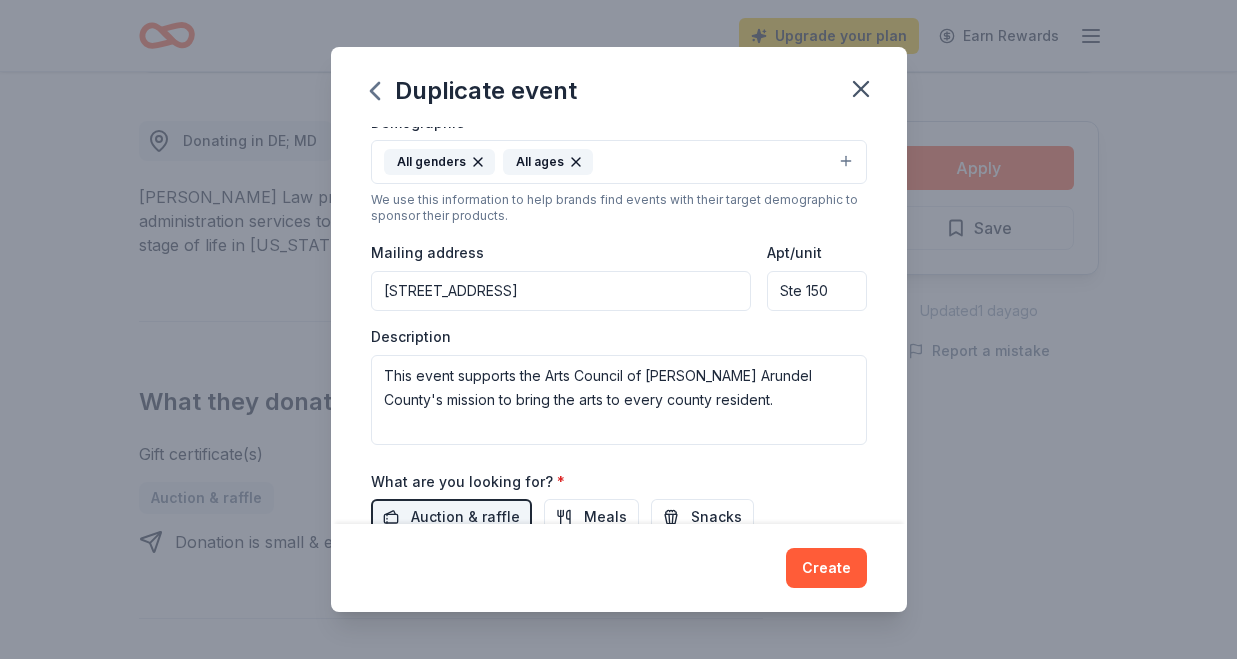 click on "[STREET_ADDRESS]" at bounding box center (561, 291) 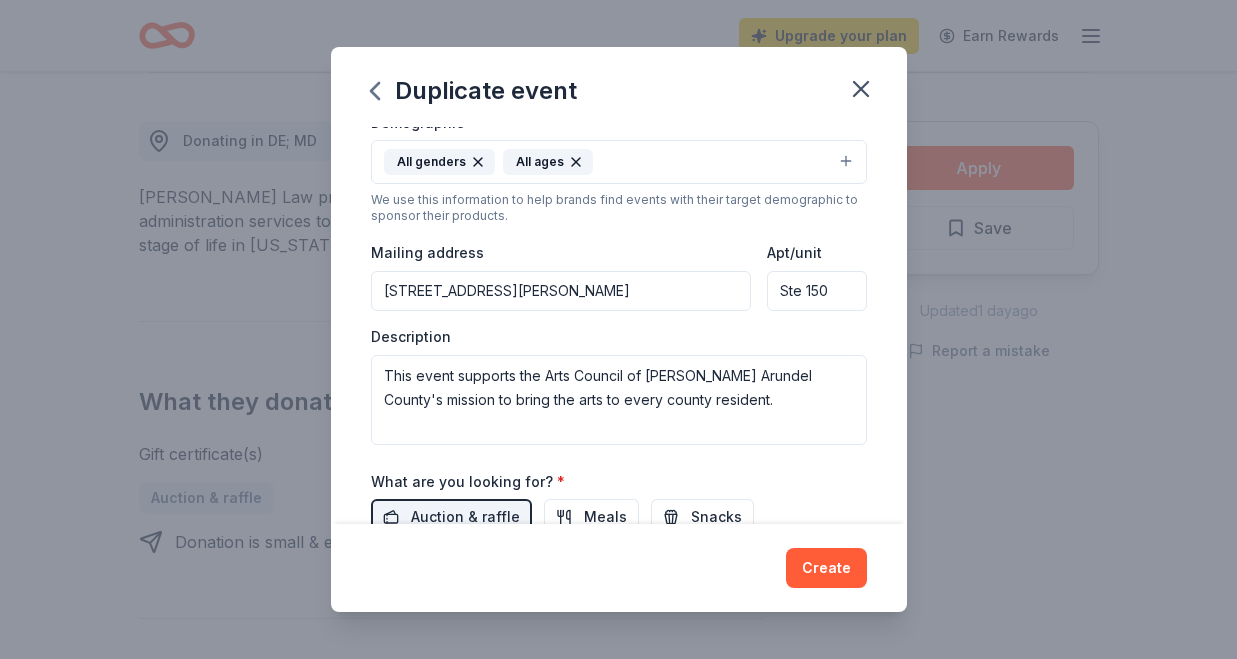 type on "[STREET_ADDRESS]" 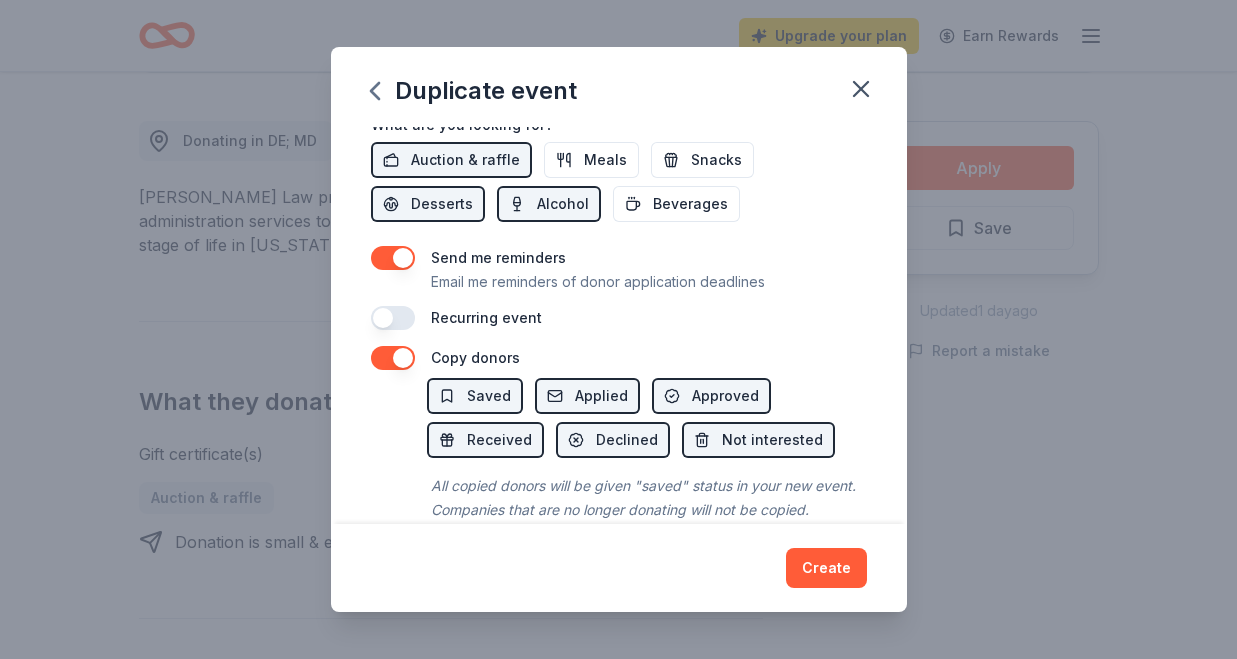 scroll, scrollTop: 759, scrollLeft: 0, axis: vertical 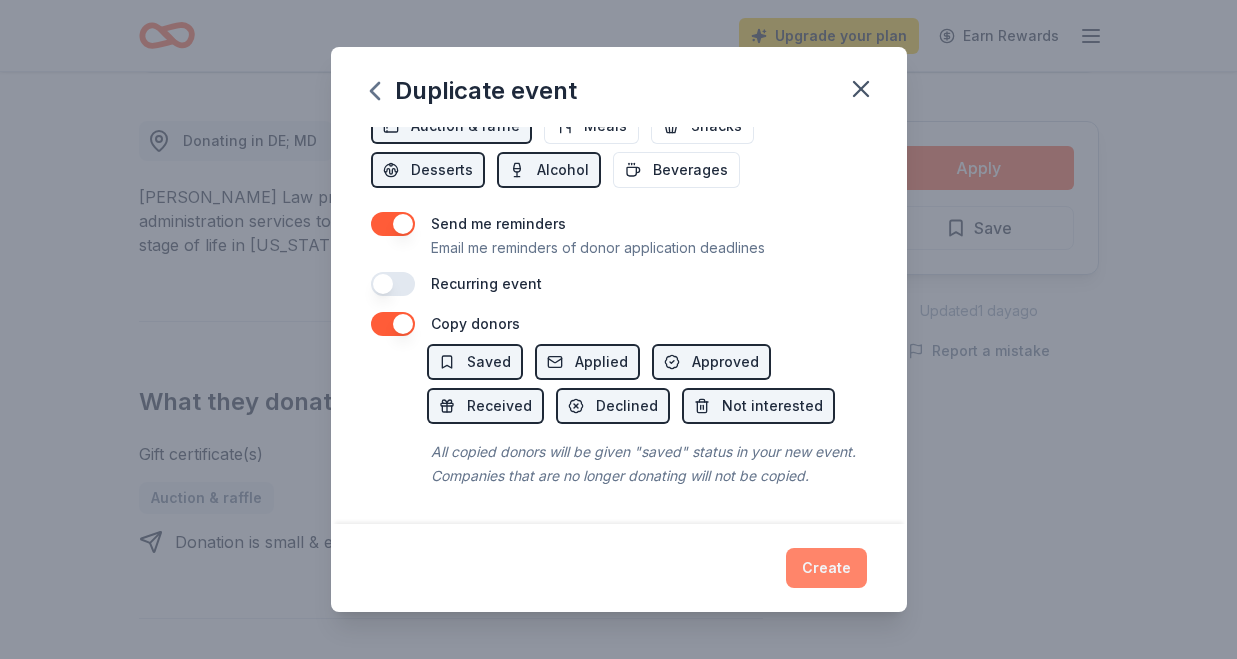 click on "Create" at bounding box center (826, 568) 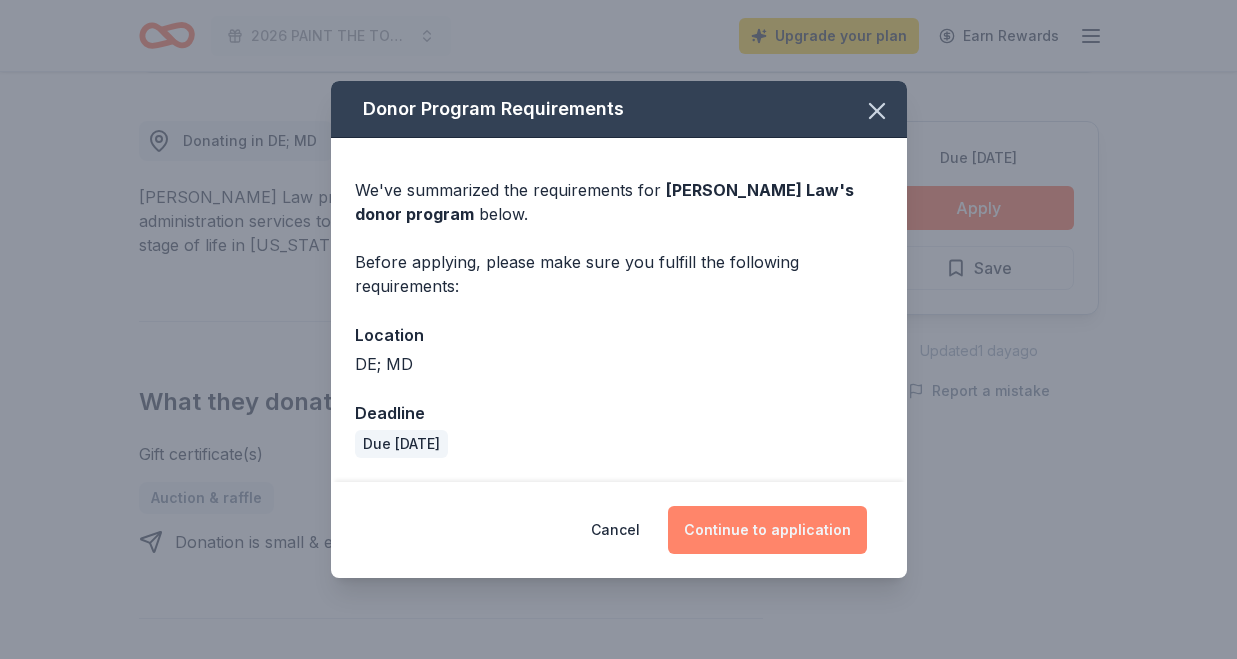 click on "Continue to application" at bounding box center (767, 530) 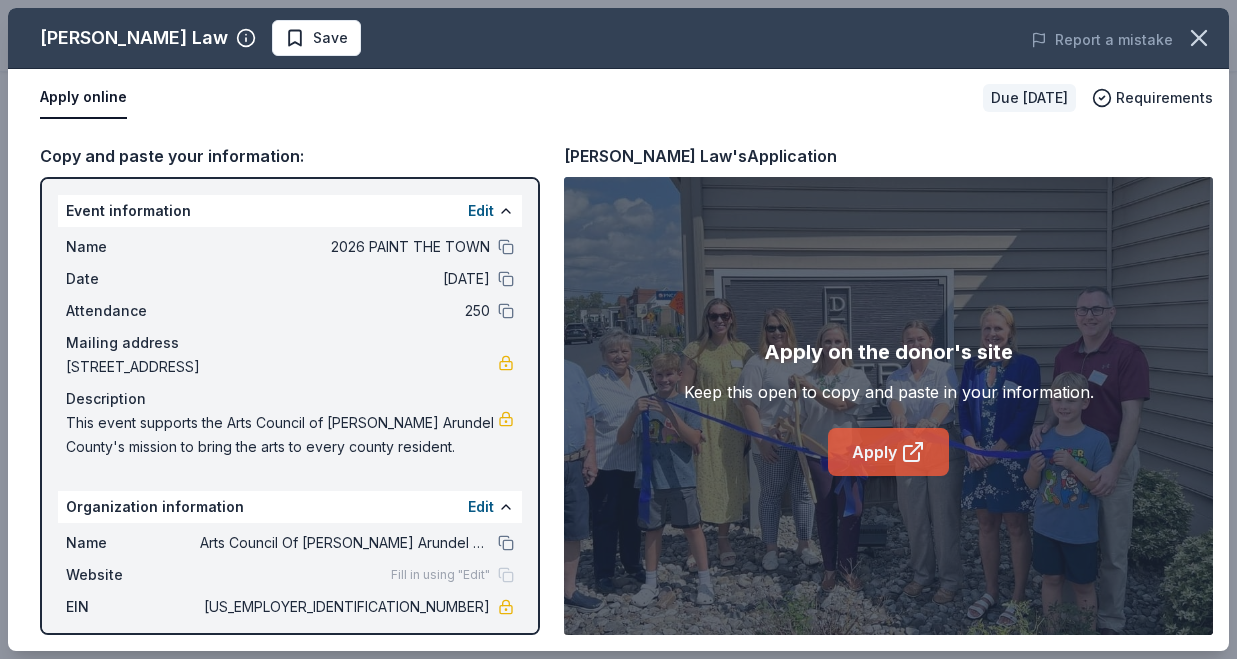 click on "Apply" at bounding box center (888, 452) 